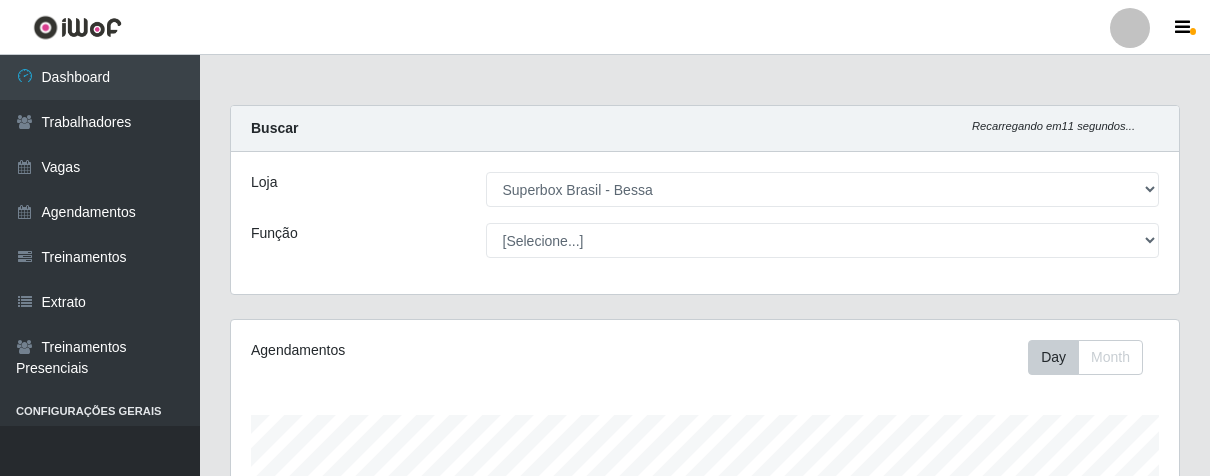 select on "206" 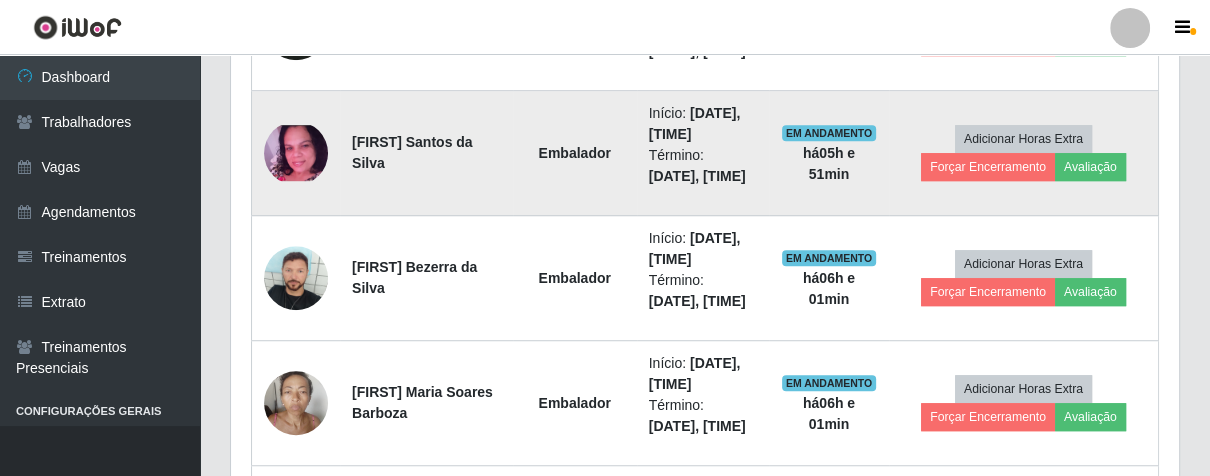 scroll, scrollTop: 911, scrollLeft: 0, axis: vertical 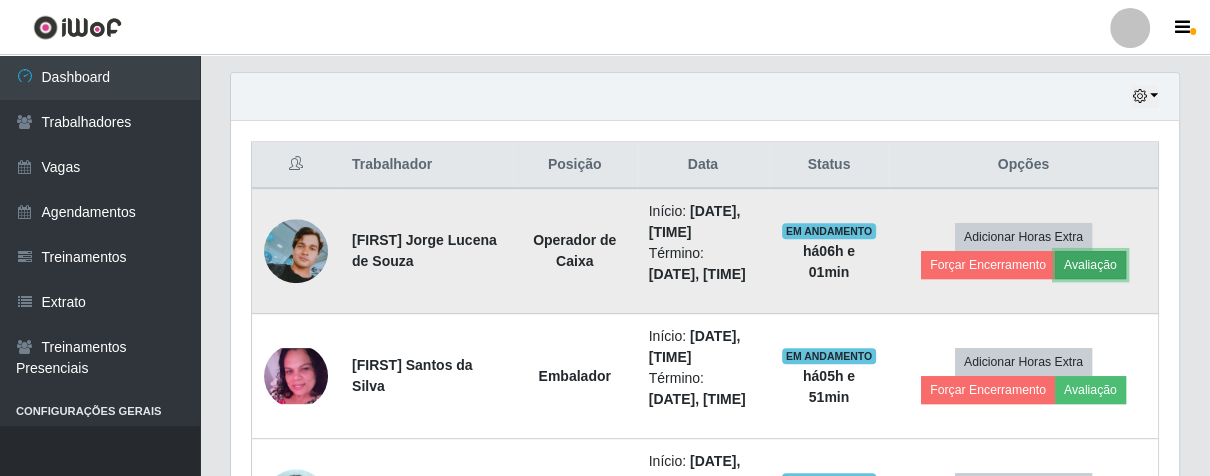 click on "Avaliação" at bounding box center (1090, 265) 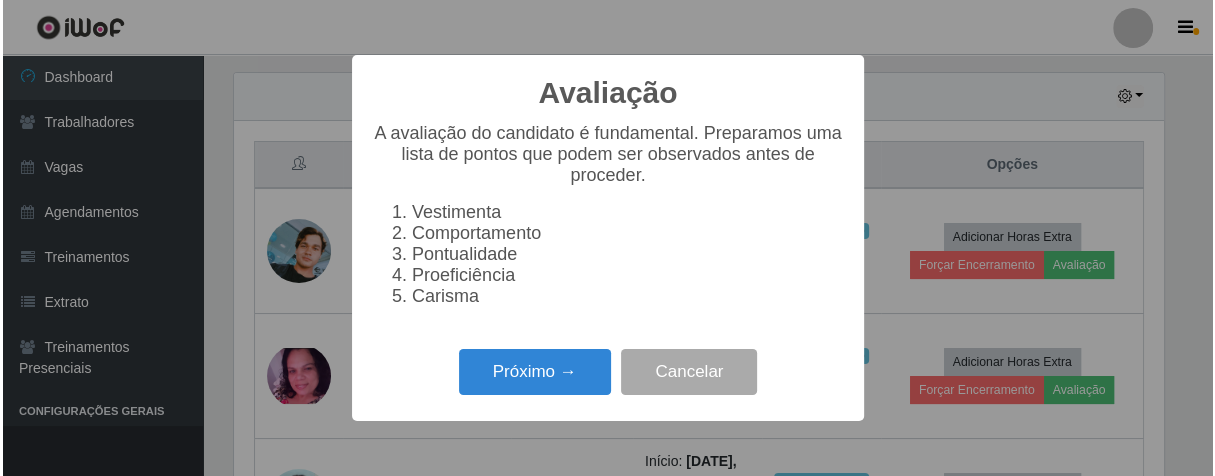 scroll, scrollTop: 999584, scrollLeft: 999064, axis: both 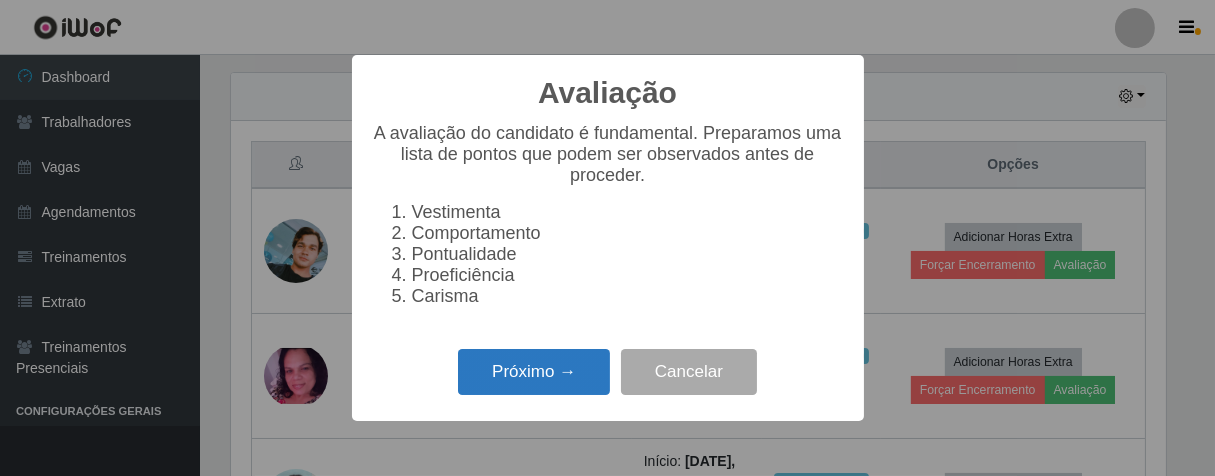 click on "Próximo →" at bounding box center (534, 372) 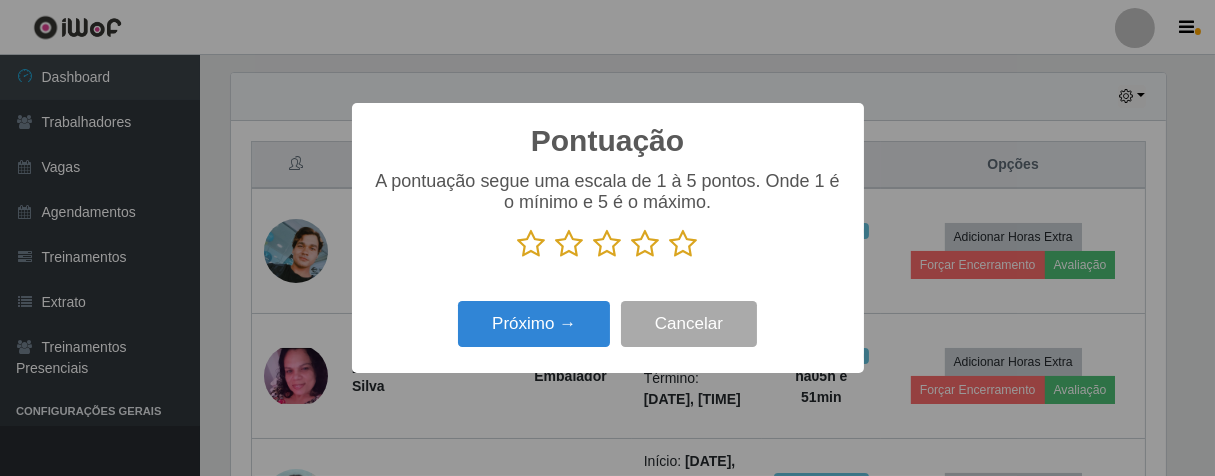 drag, startPoint x: 689, startPoint y: 241, endPoint x: 615, endPoint y: 311, distance: 101.862656 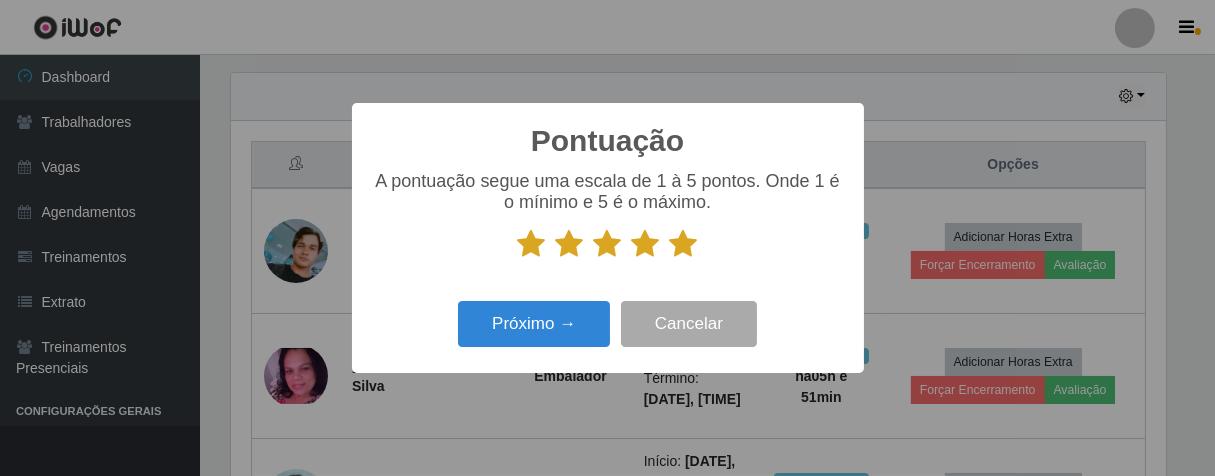 click at bounding box center [646, 244] 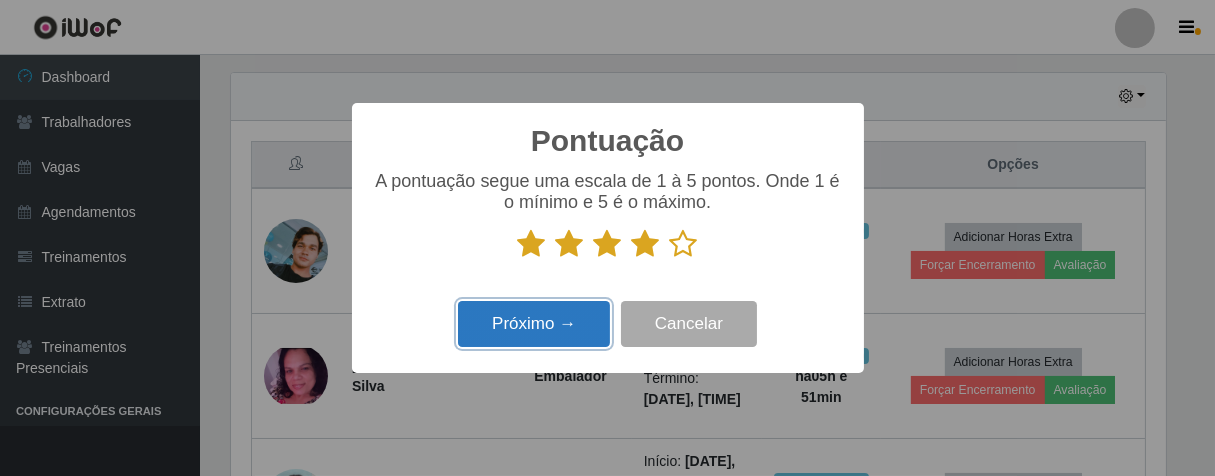 click on "Próximo →" at bounding box center (534, 324) 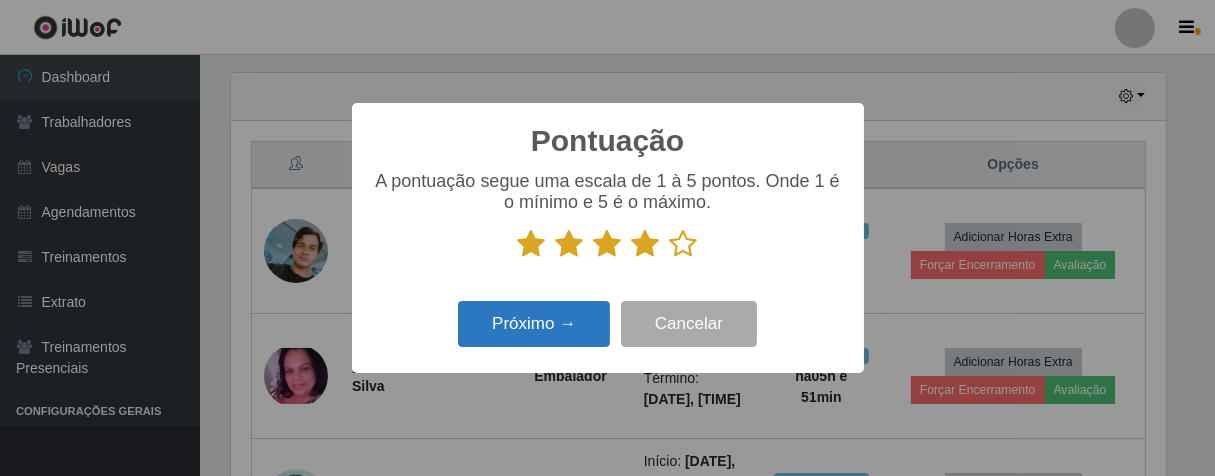 scroll, scrollTop: 999584, scrollLeft: 999064, axis: both 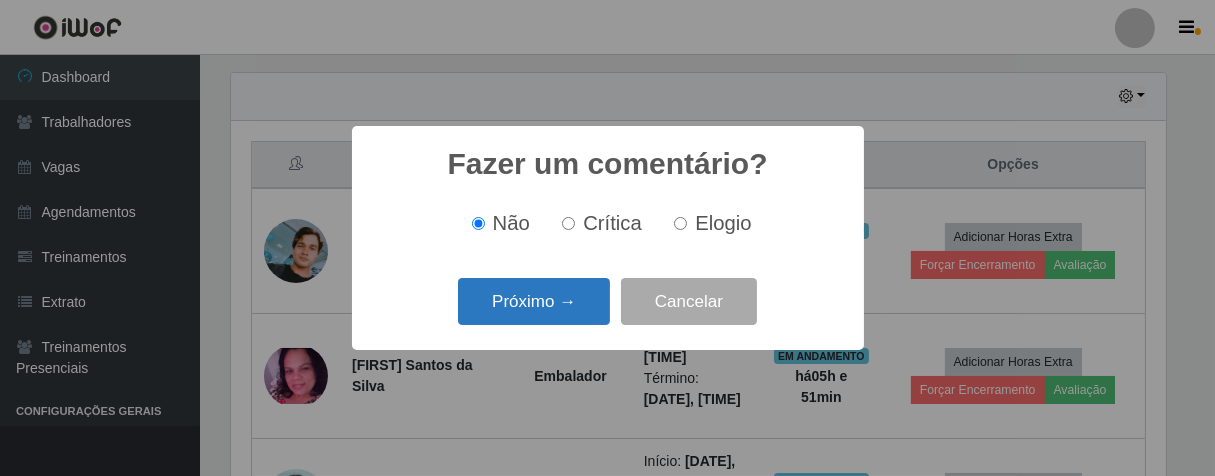 click on "Próximo →" at bounding box center (534, 301) 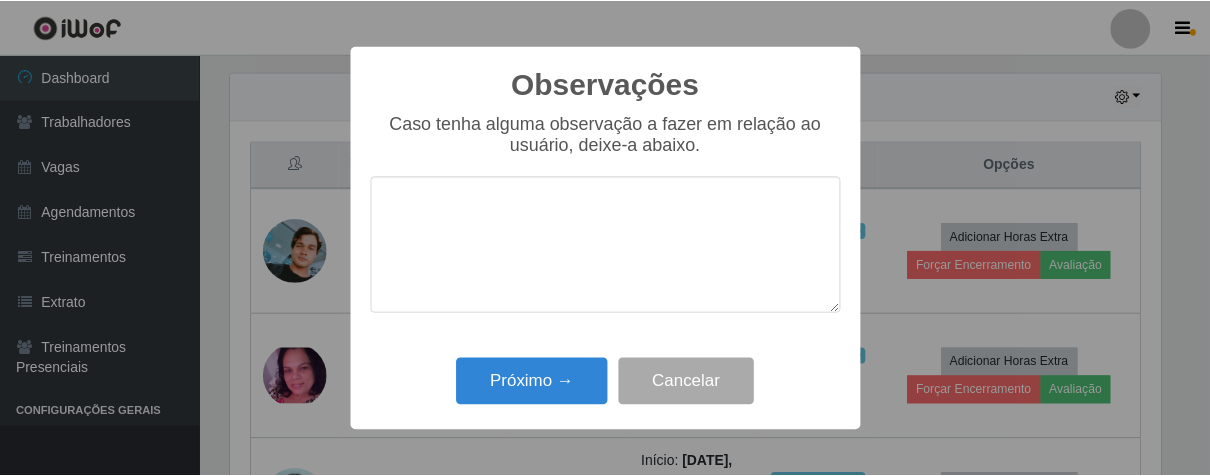 scroll, scrollTop: 999584, scrollLeft: 999064, axis: both 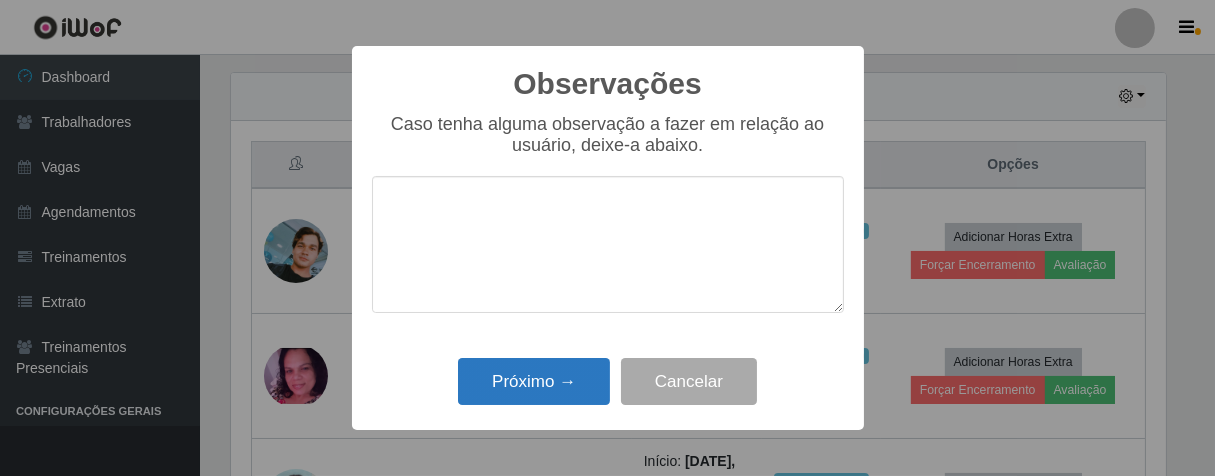 drag, startPoint x: 582, startPoint y: 415, endPoint x: 589, endPoint y: 394, distance: 22.135944 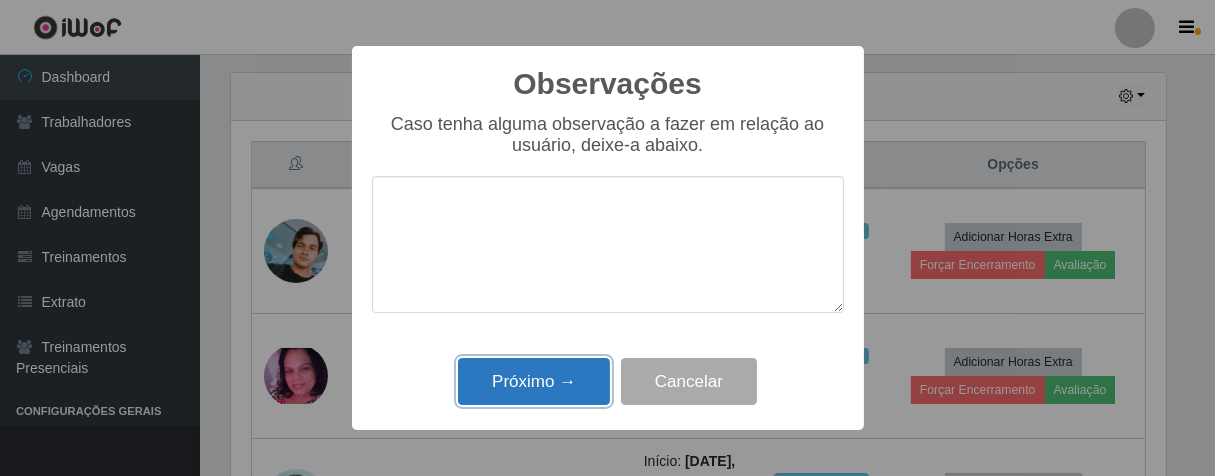 click on "Próximo →" at bounding box center [534, 381] 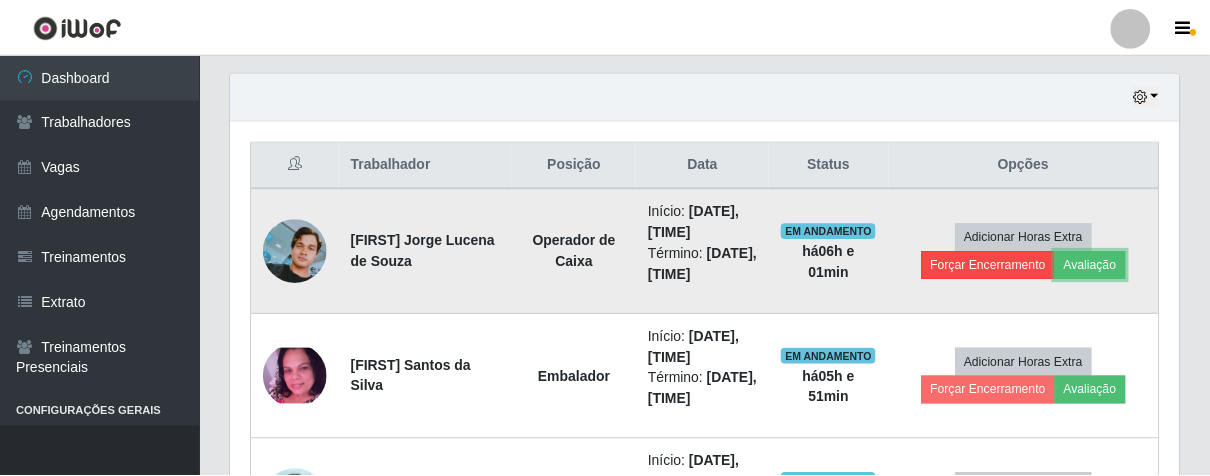 scroll, scrollTop: 999584, scrollLeft: 999051, axis: both 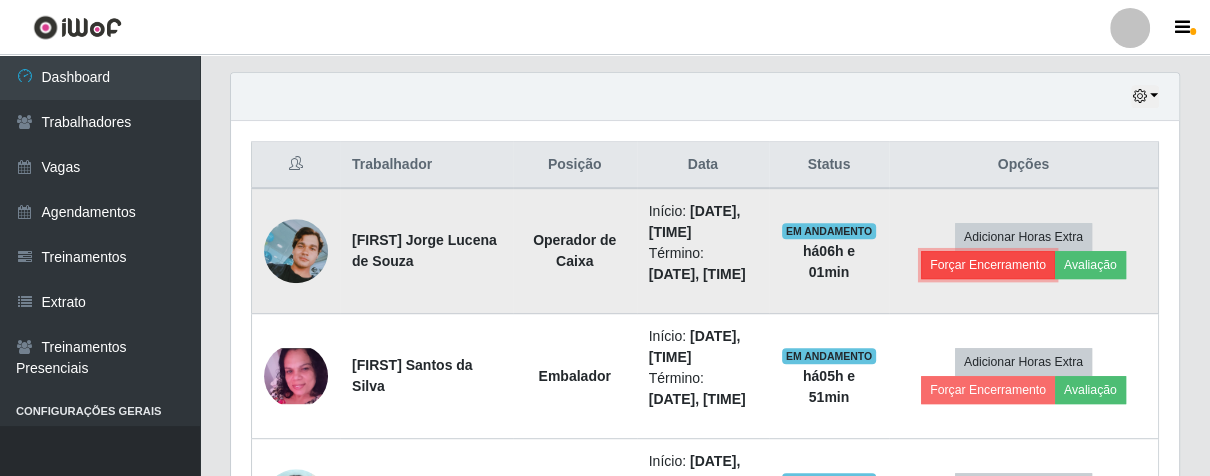 click on "Forçar Encerramento" at bounding box center [988, 265] 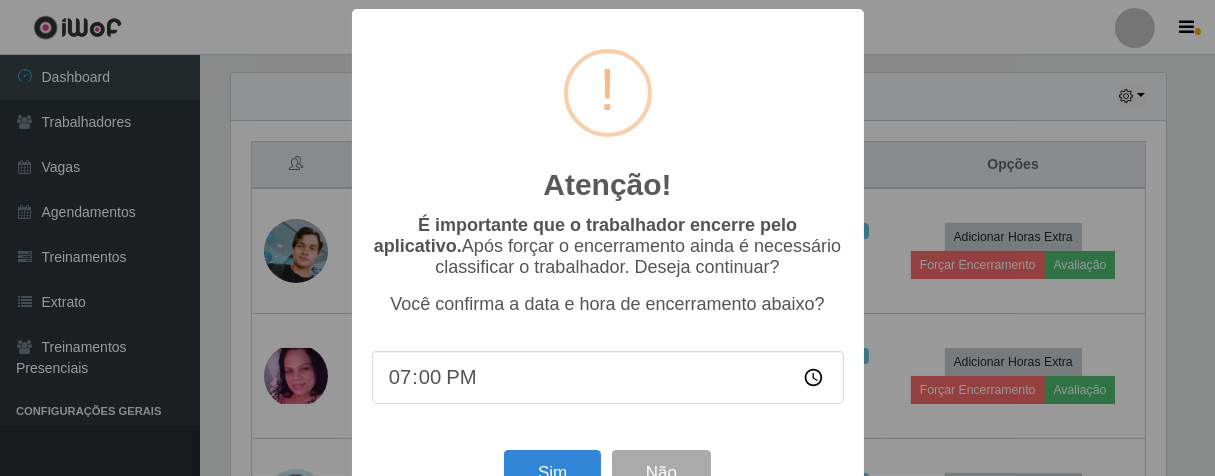 scroll, scrollTop: 999584, scrollLeft: 999064, axis: both 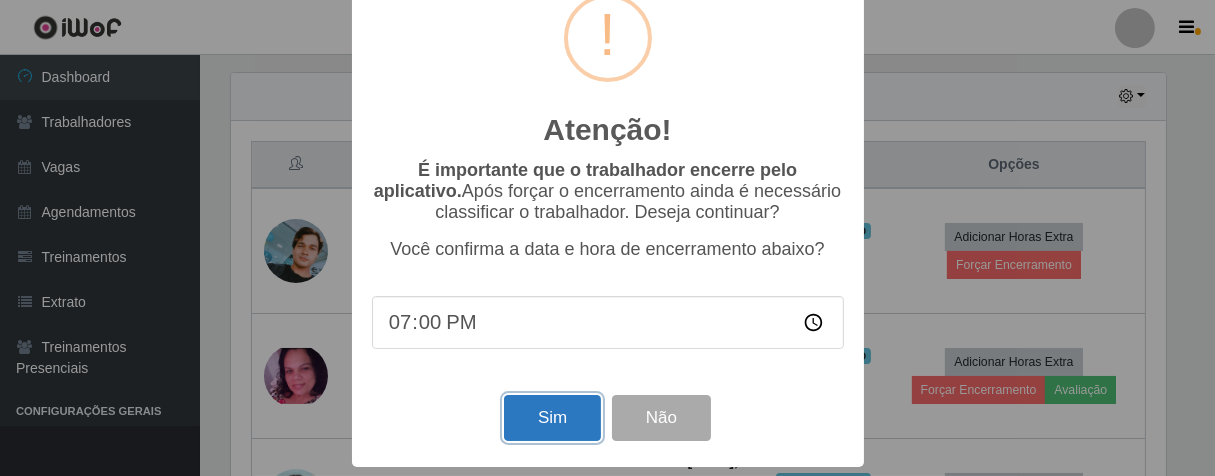 click on "Sim" at bounding box center (552, 418) 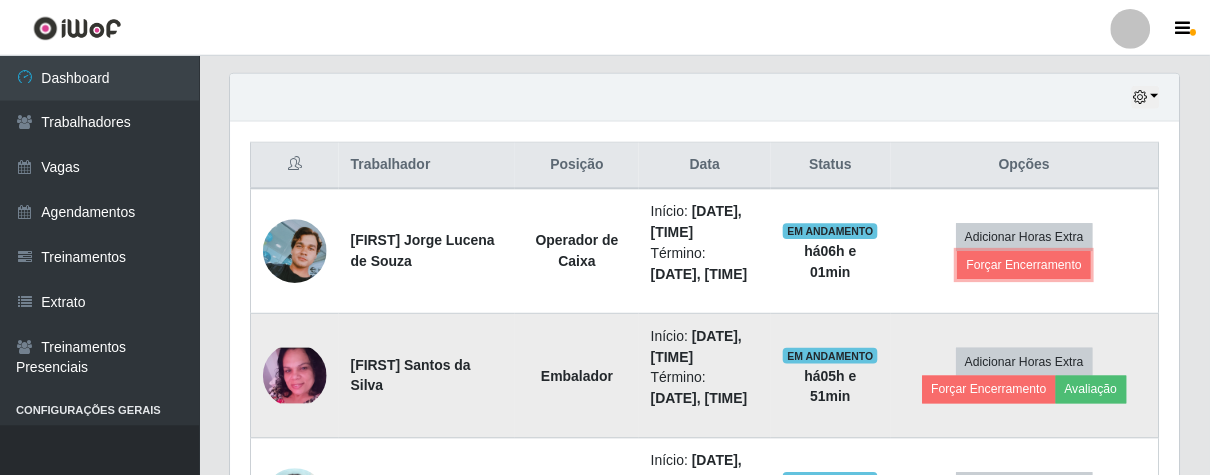 scroll, scrollTop: 999584, scrollLeft: 999051, axis: both 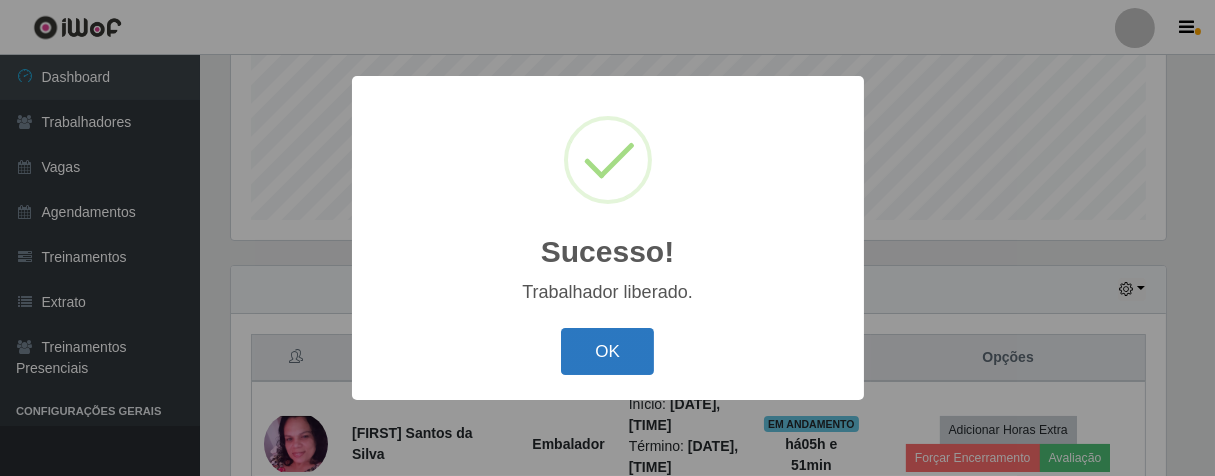 click on "OK" at bounding box center (607, 351) 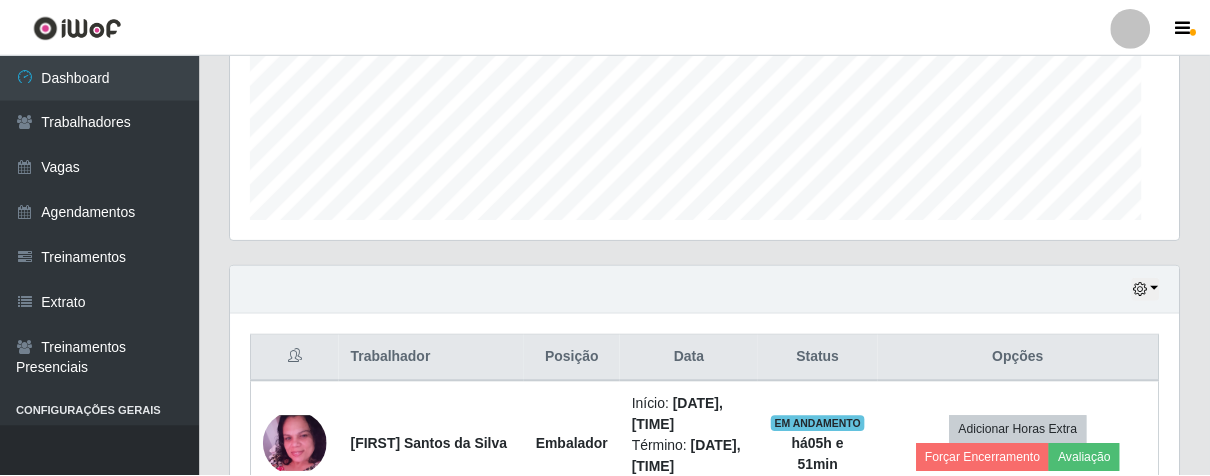 scroll, scrollTop: 717, scrollLeft: 0, axis: vertical 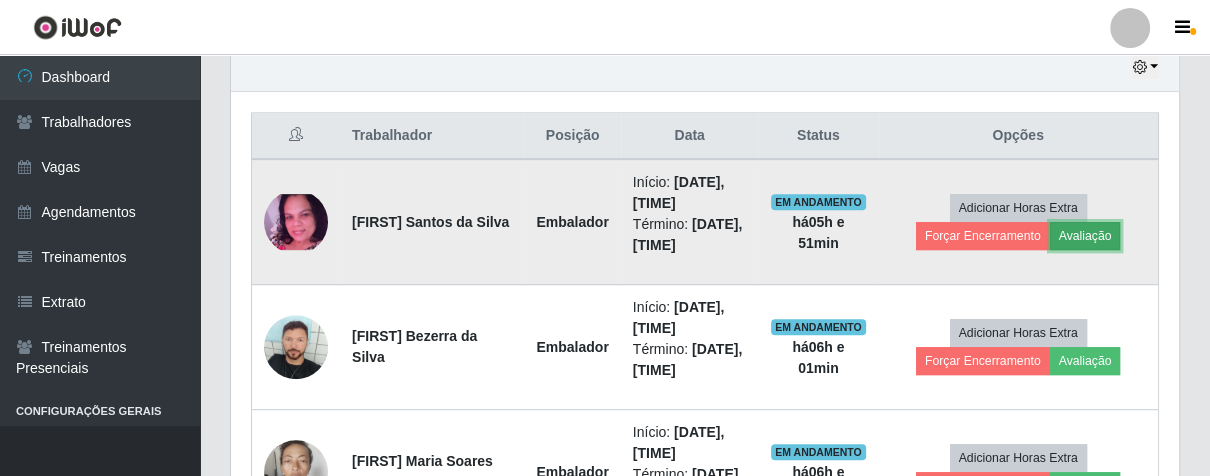 click on "Avaliação" at bounding box center (1085, 236) 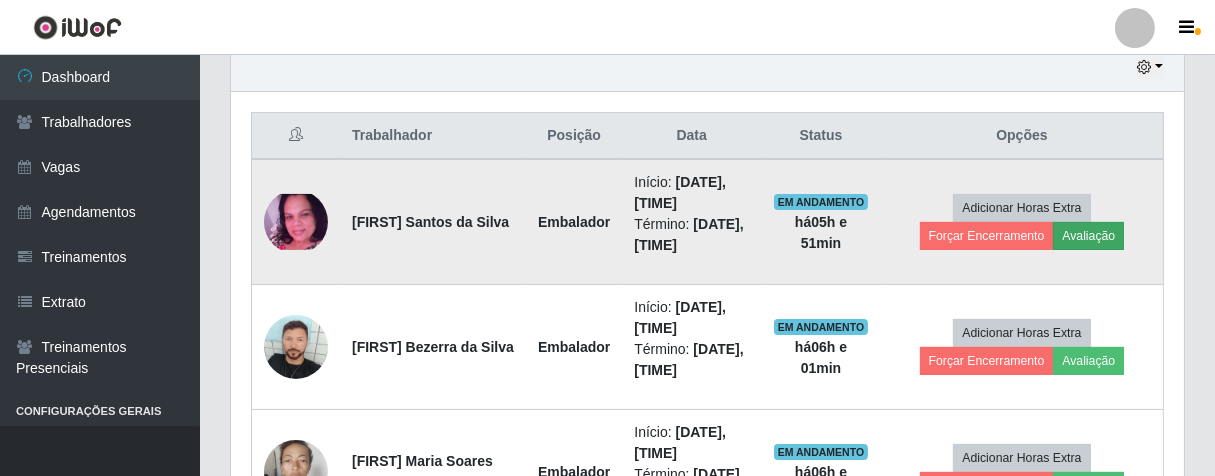 scroll, scrollTop: 999584, scrollLeft: 999064, axis: both 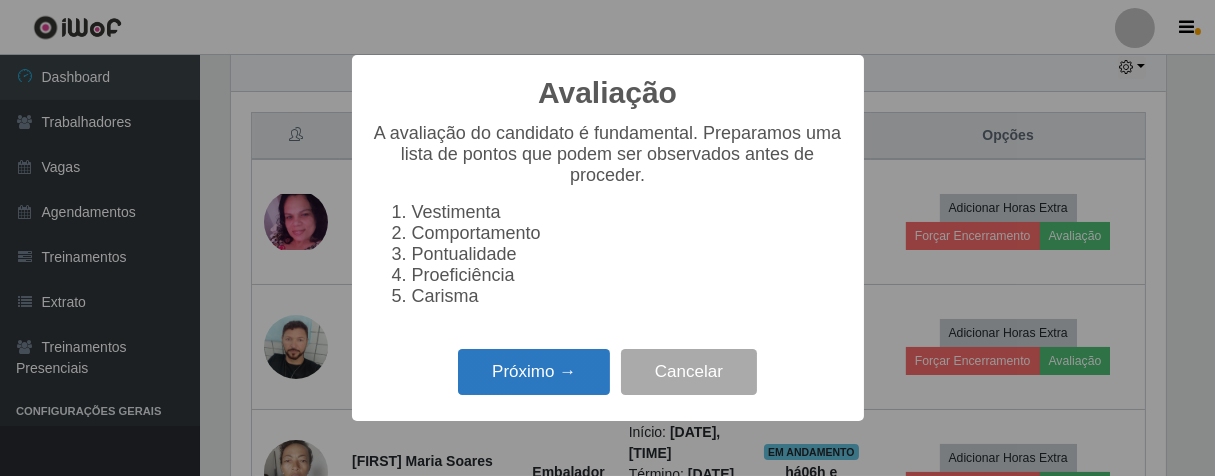 click on "Próximo →" at bounding box center (534, 372) 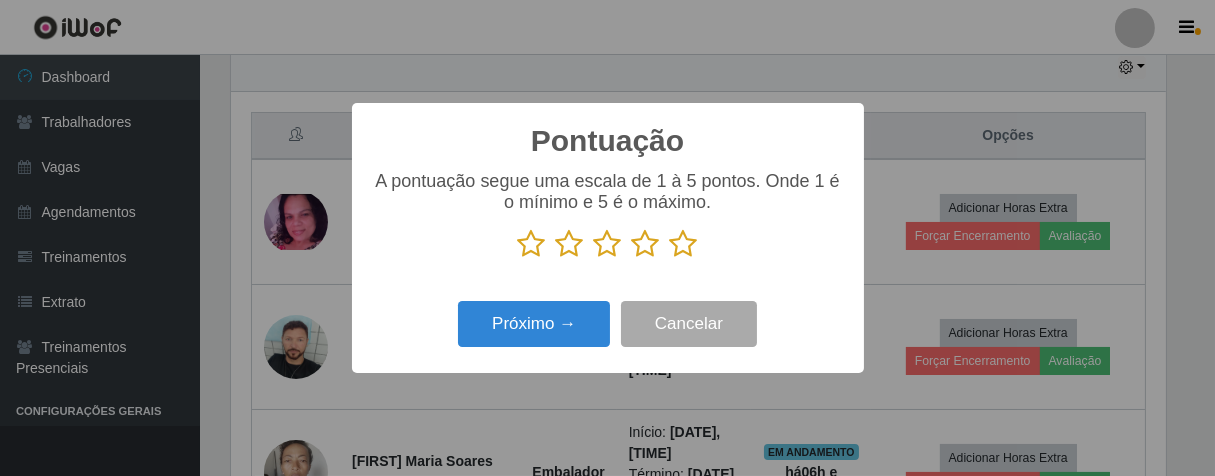 click at bounding box center [684, 244] 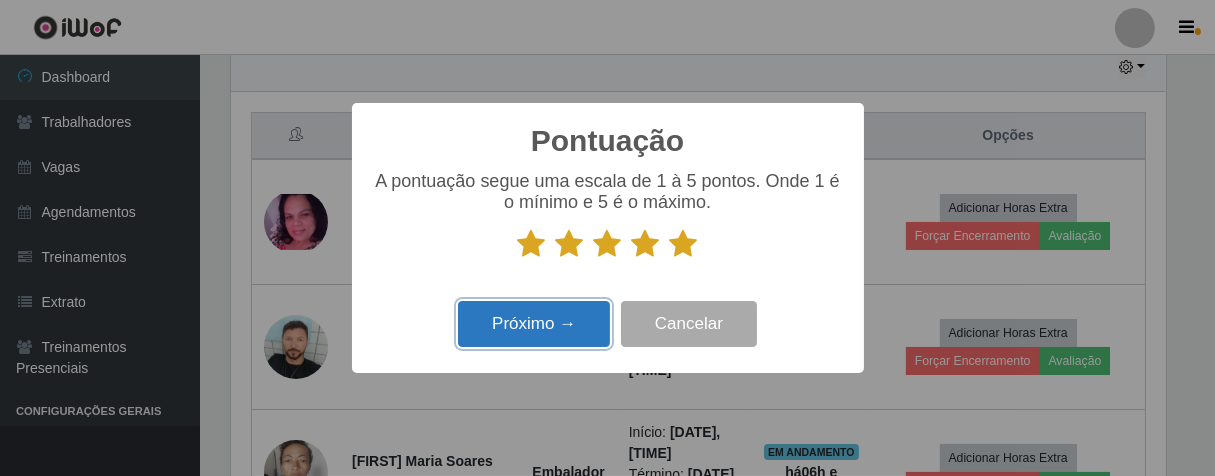 click on "Próximo →" at bounding box center [534, 324] 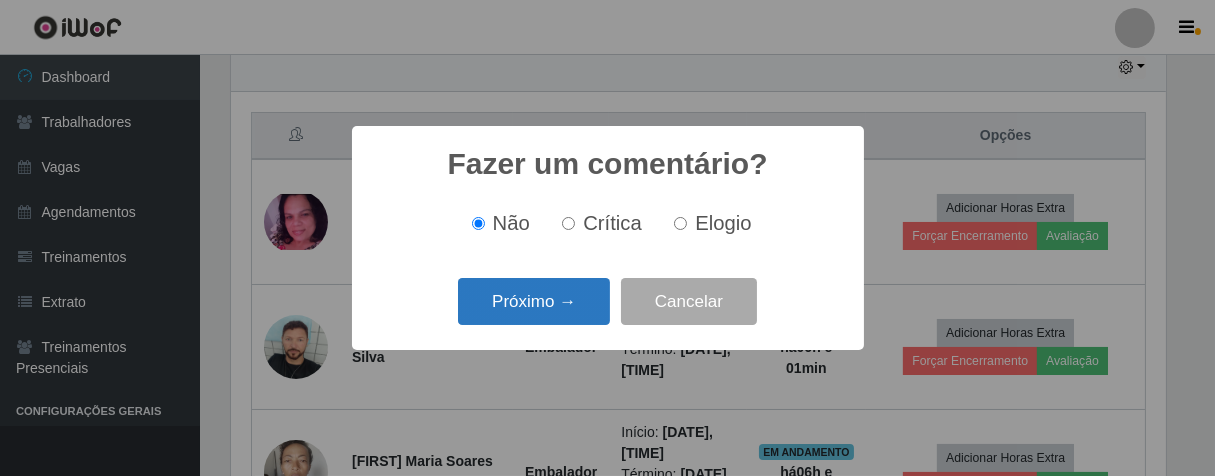 click on "Próximo →" at bounding box center [534, 301] 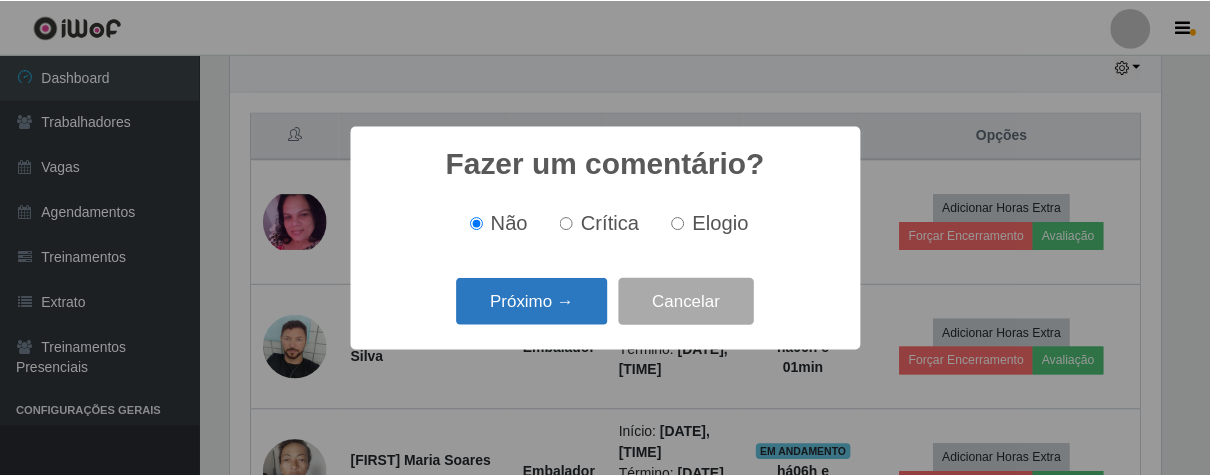 scroll, scrollTop: 999584, scrollLeft: 999064, axis: both 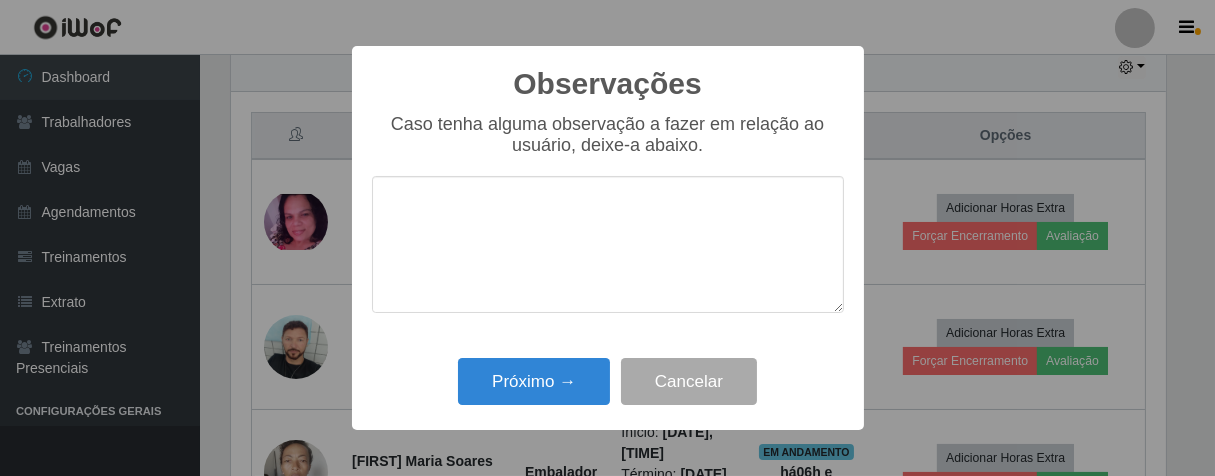 click on "Próximo → Cancelar" at bounding box center (608, 381) 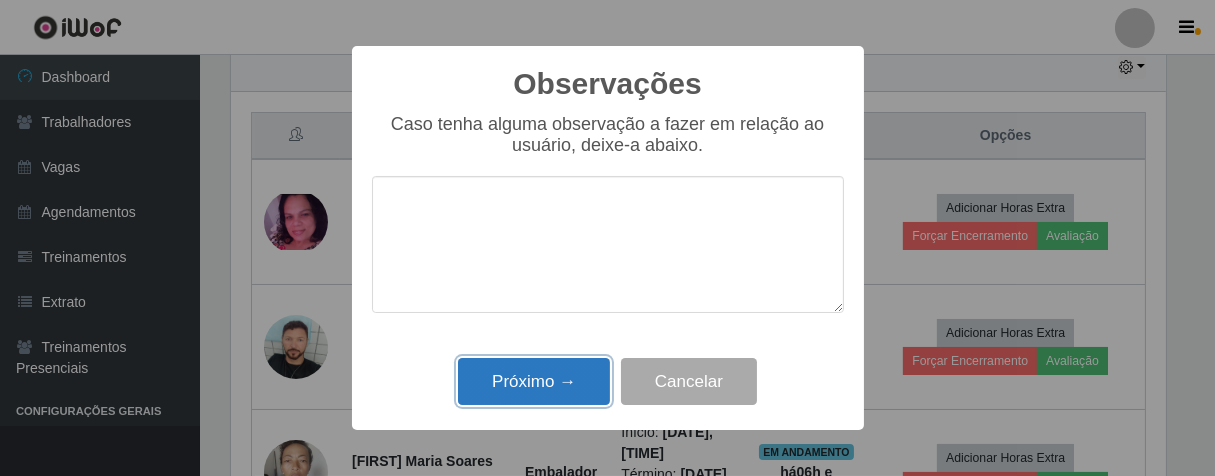click on "Próximo →" at bounding box center (534, 381) 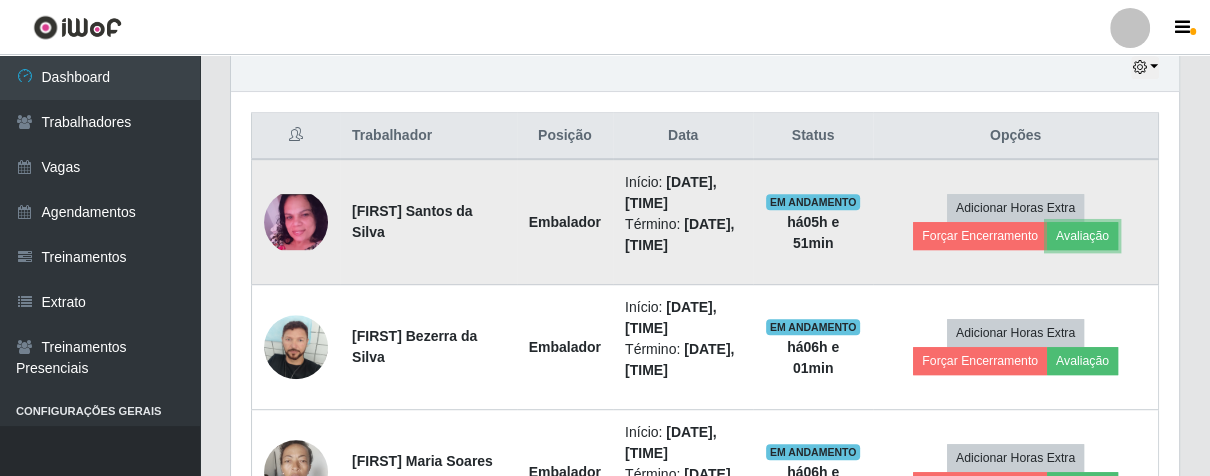 scroll, scrollTop: 999584, scrollLeft: 999051, axis: both 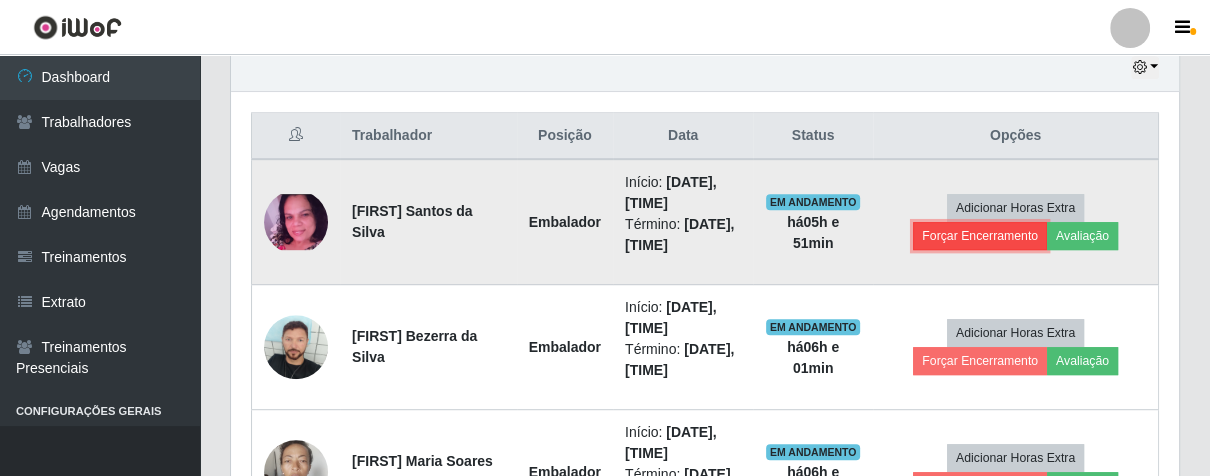 click on "Forçar Encerramento" at bounding box center (980, 236) 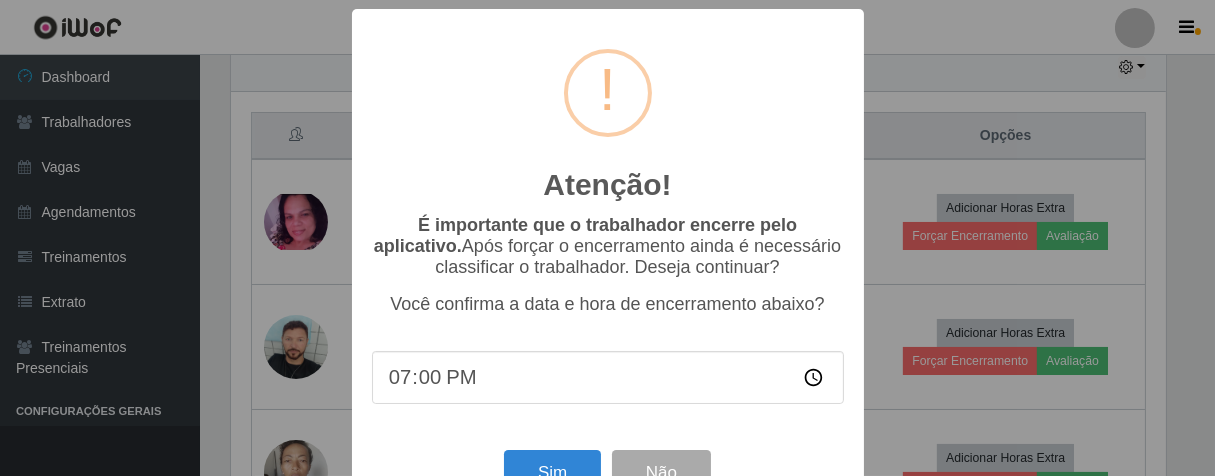 scroll, scrollTop: 999584, scrollLeft: 999064, axis: both 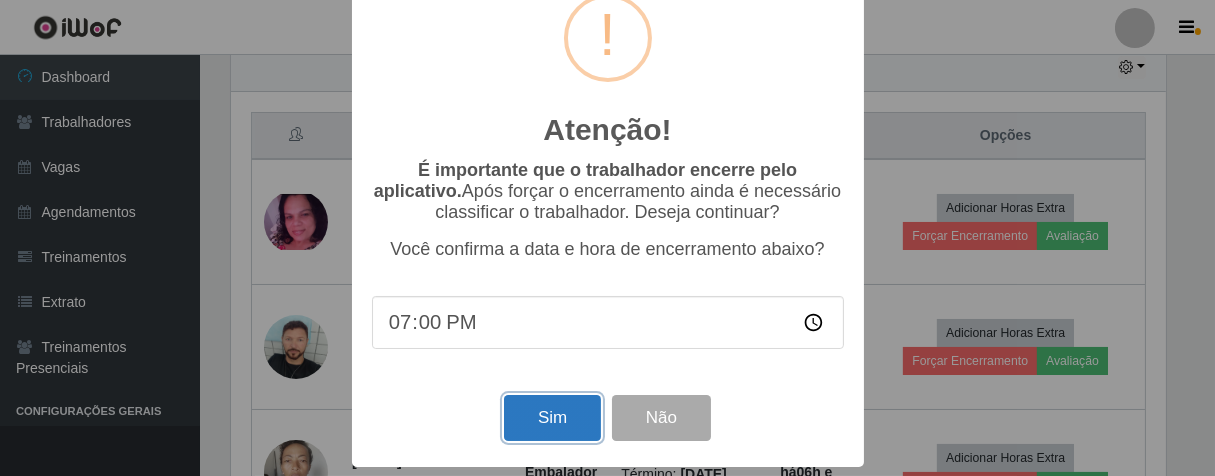 click on "Sim" at bounding box center (552, 418) 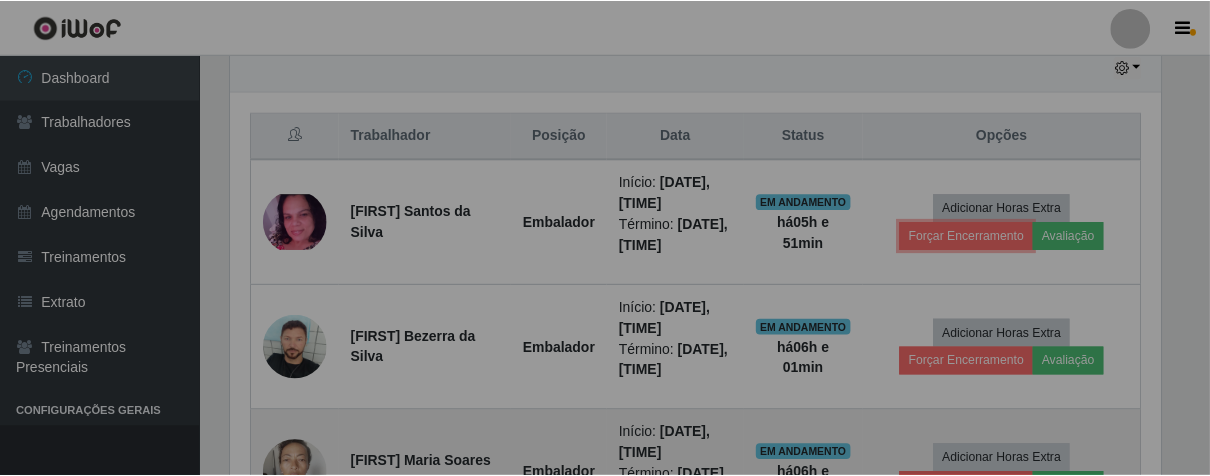 scroll 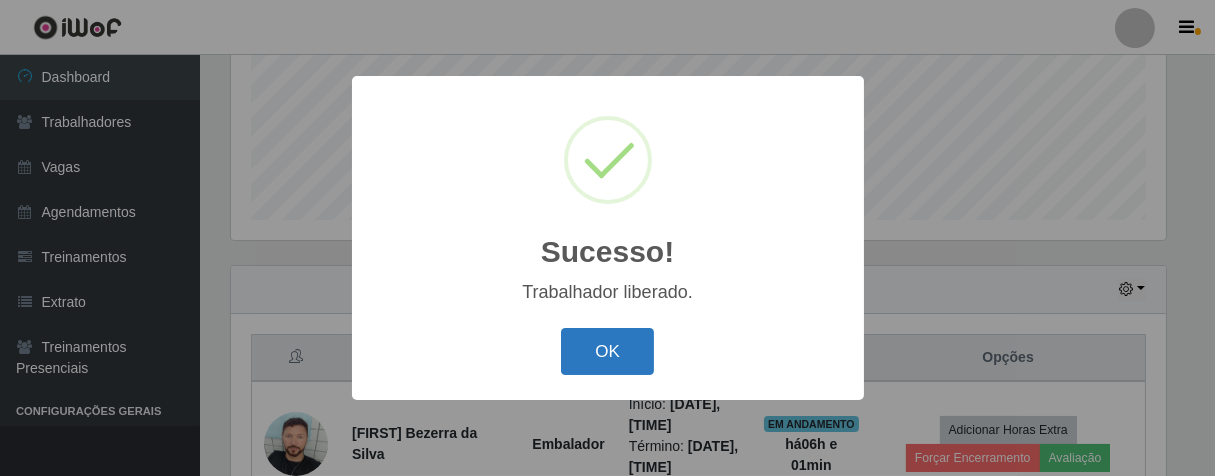 click on "OK" at bounding box center [607, 351] 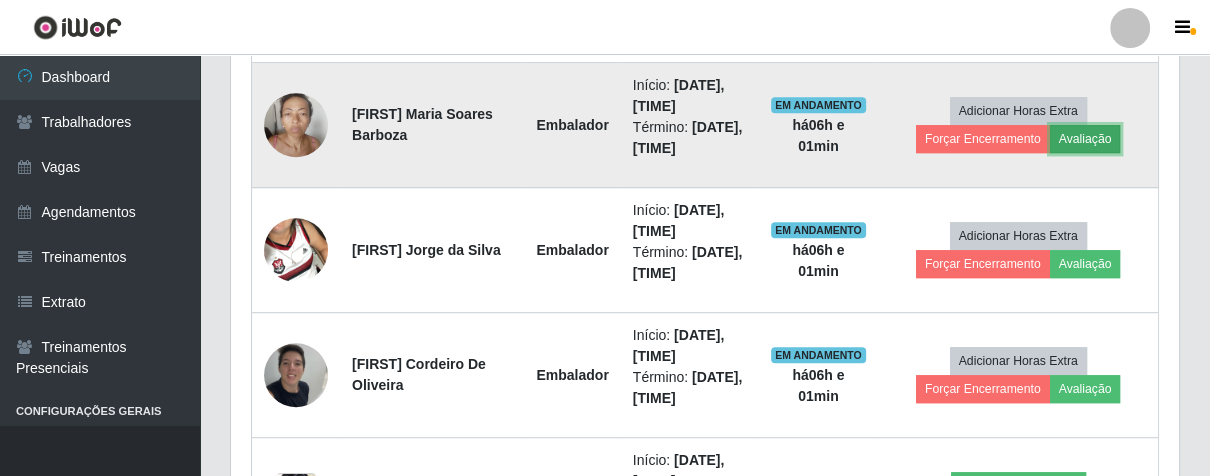 click on "Avaliação" at bounding box center (1085, 139) 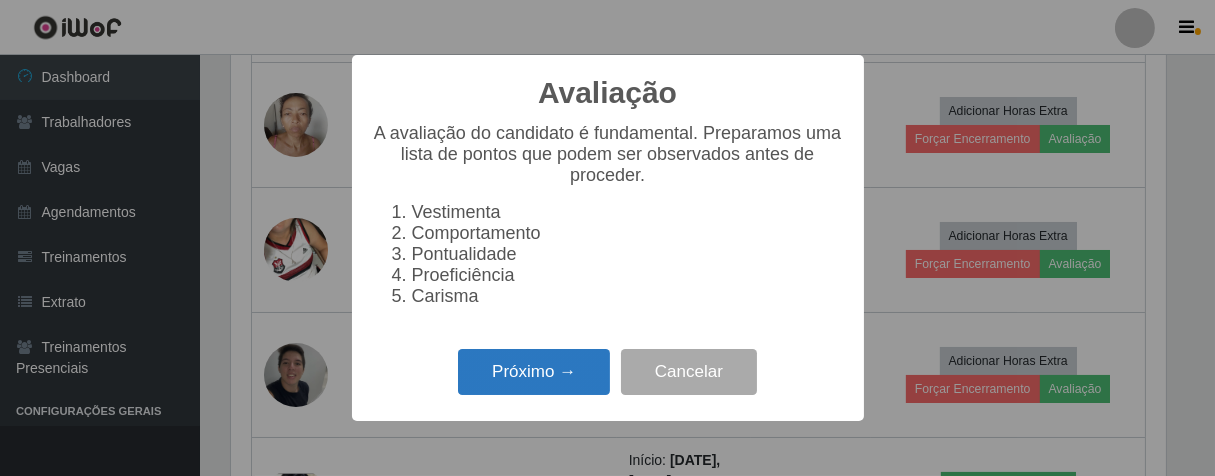 click on "Próximo →" at bounding box center [534, 372] 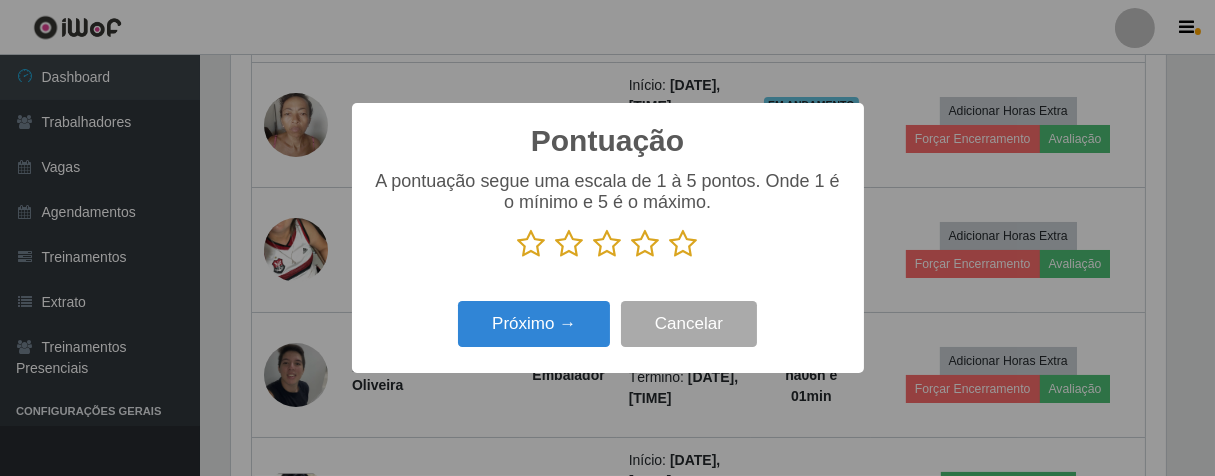 drag, startPoint x: 693, startPoint y: 246, endPoint x: 655, endPoint y: 261, distance: 40.853397 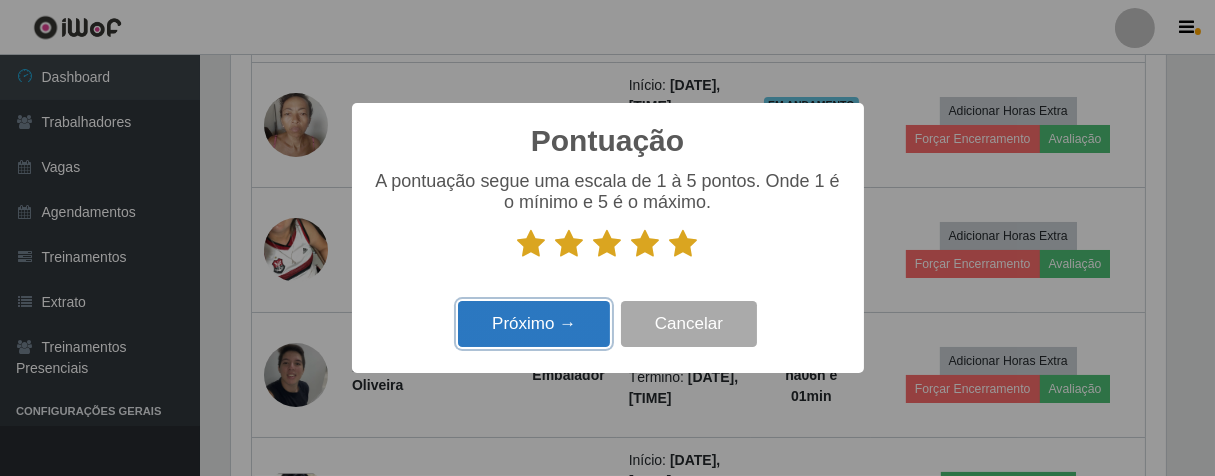 click on "Próximo →" at bounding box center [534, 324] 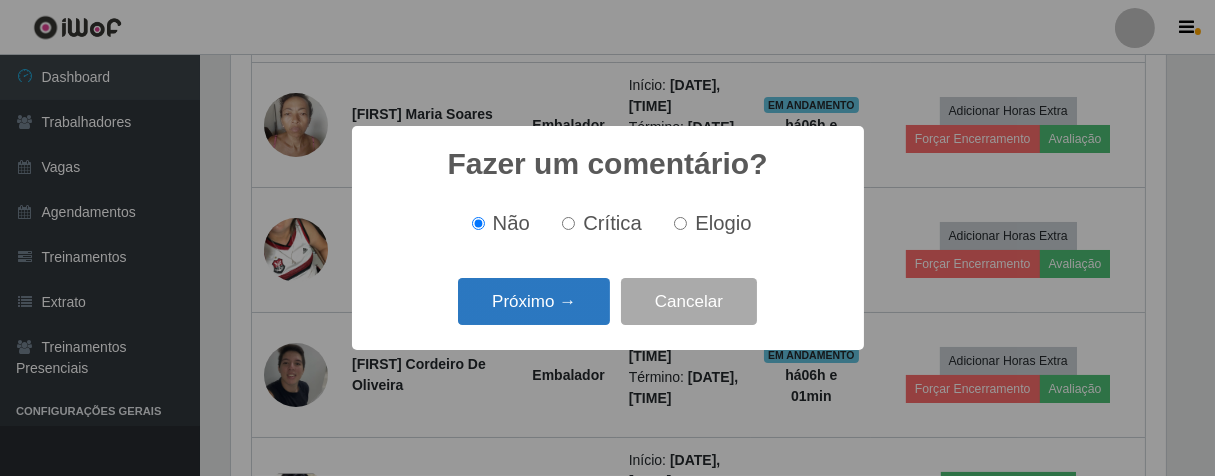 click on "Próximo →" at bounding box center [534, 301] 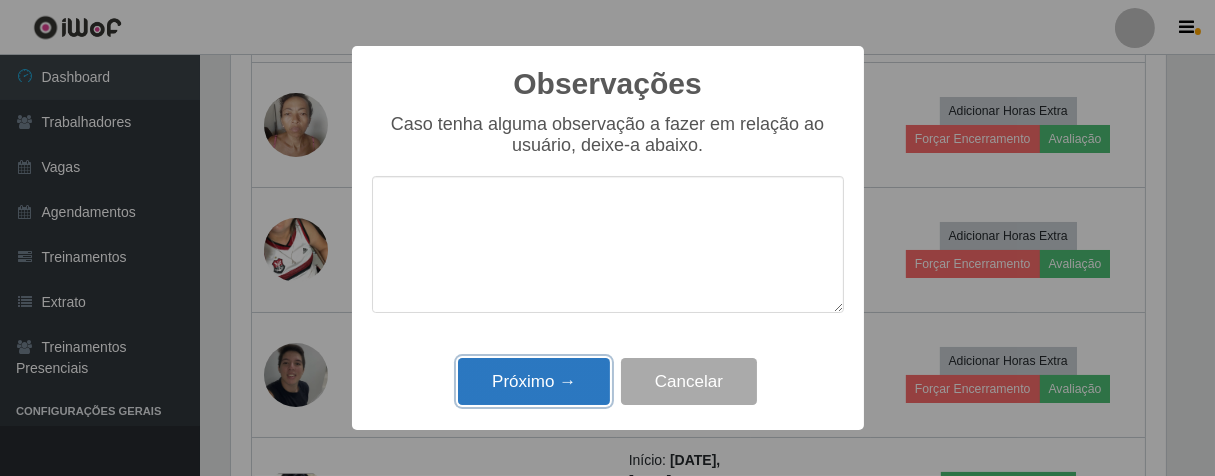 click on "Próximo →" at bounding box center [534, 381] 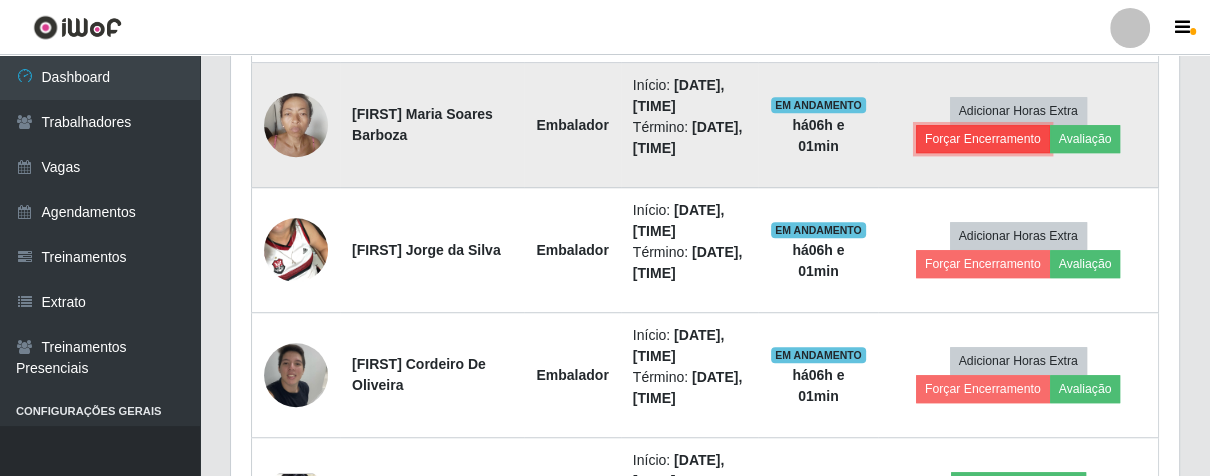 click on "Forçar Encerramento" at bounding box center [983, 139] 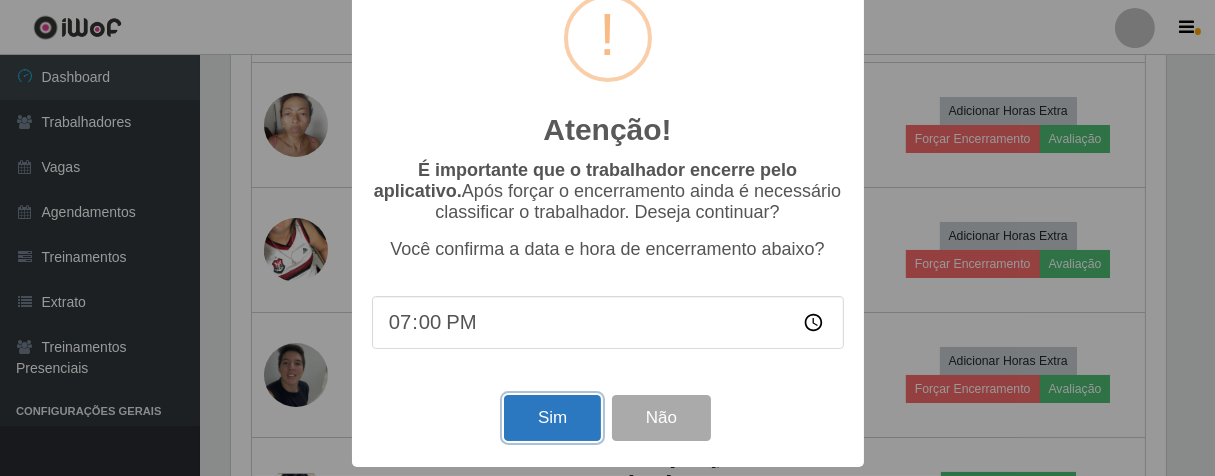 click on "Sim" at bounding box center (552, 418) 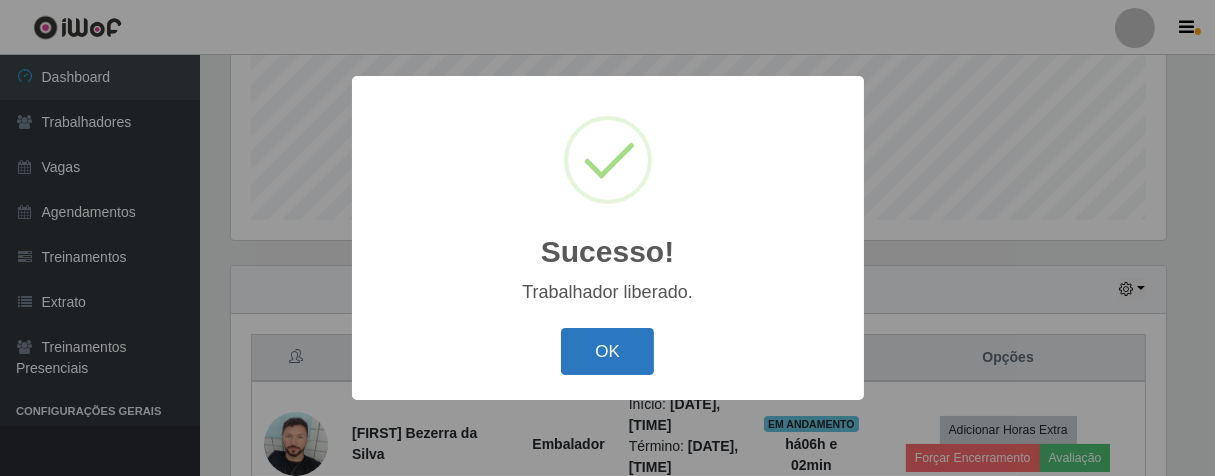 click on "OK" at bounding box center (607, 351) 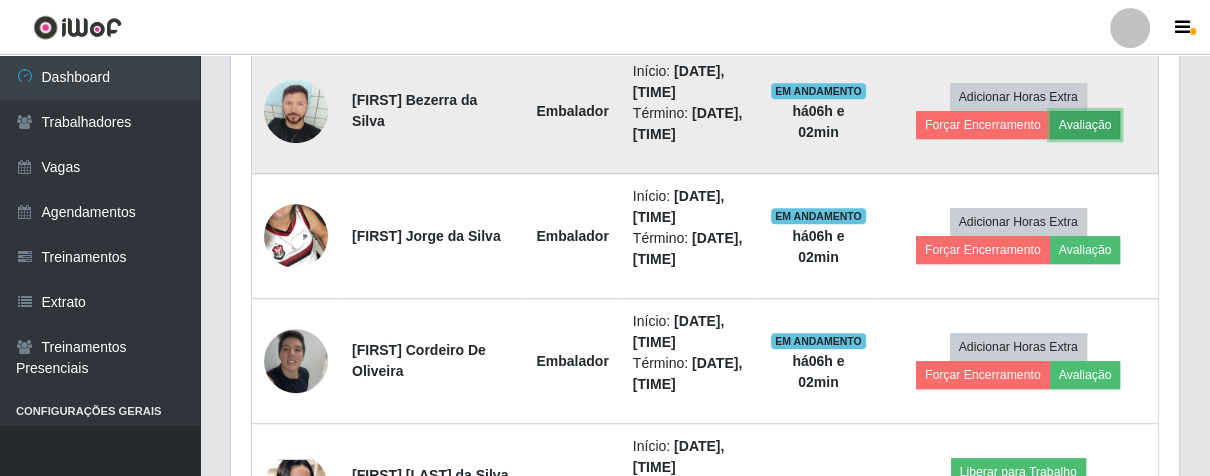 click on "Avaliação" at bounding box center [1085, 125] 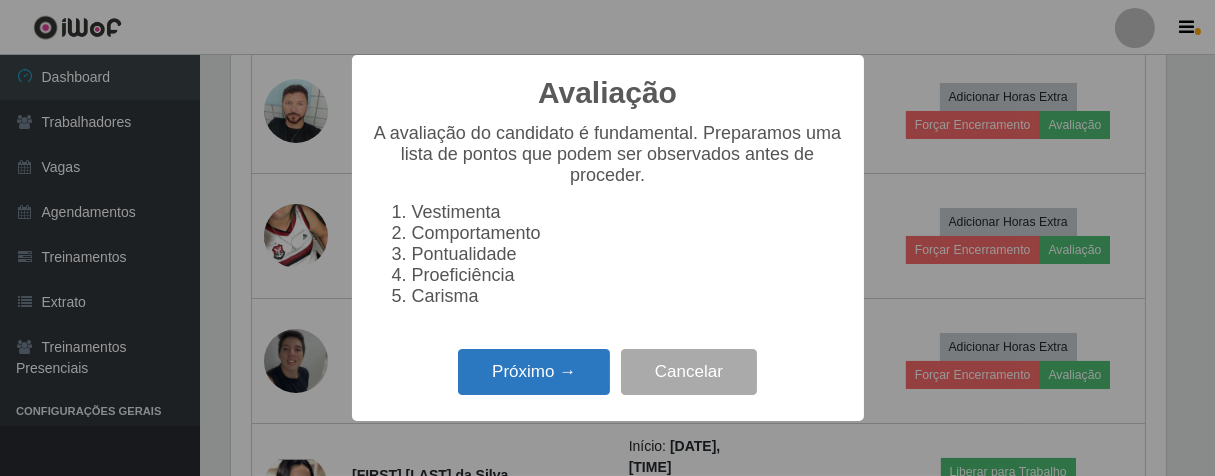 click on "Próximo →" at bounding box center [534, 372] 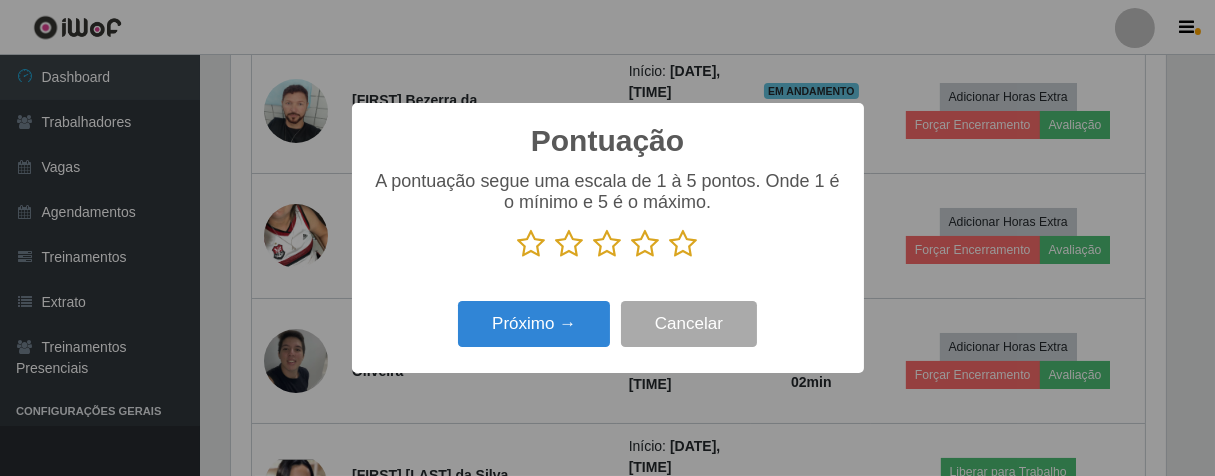 click at bounding box center [684, 244] 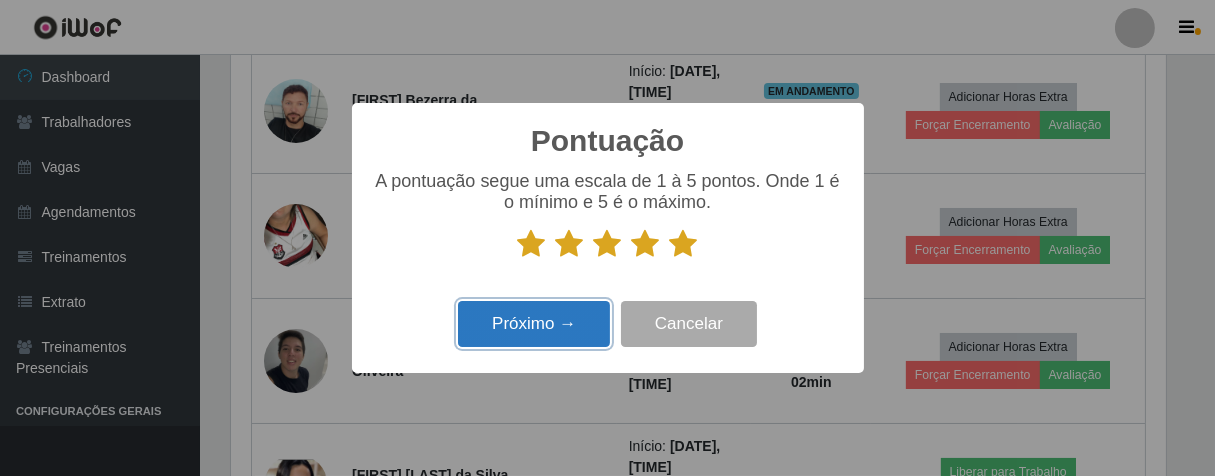 click on "Próximo →" at bounding box center (534, 324) 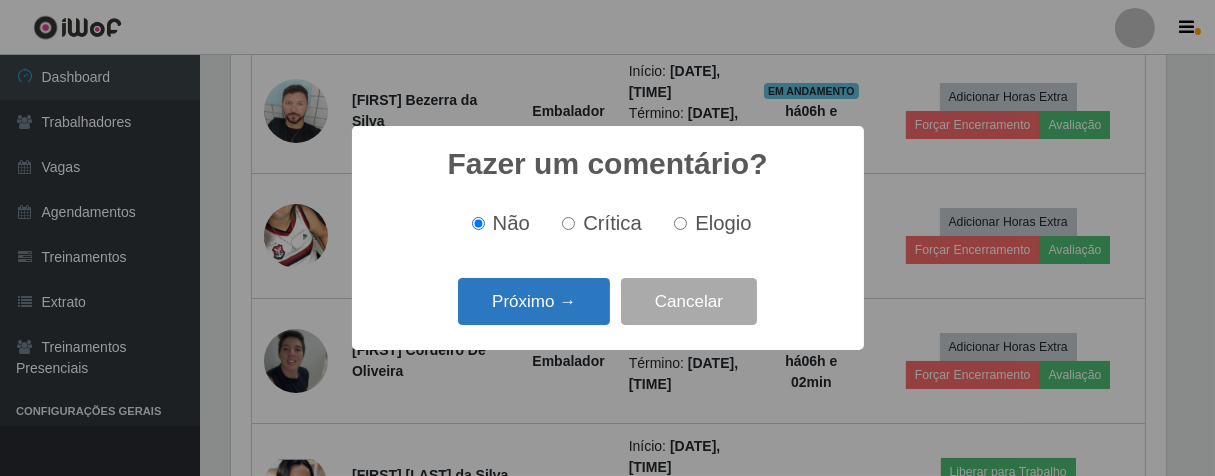 click on "Próximo →" at bounding box center (534, 301) 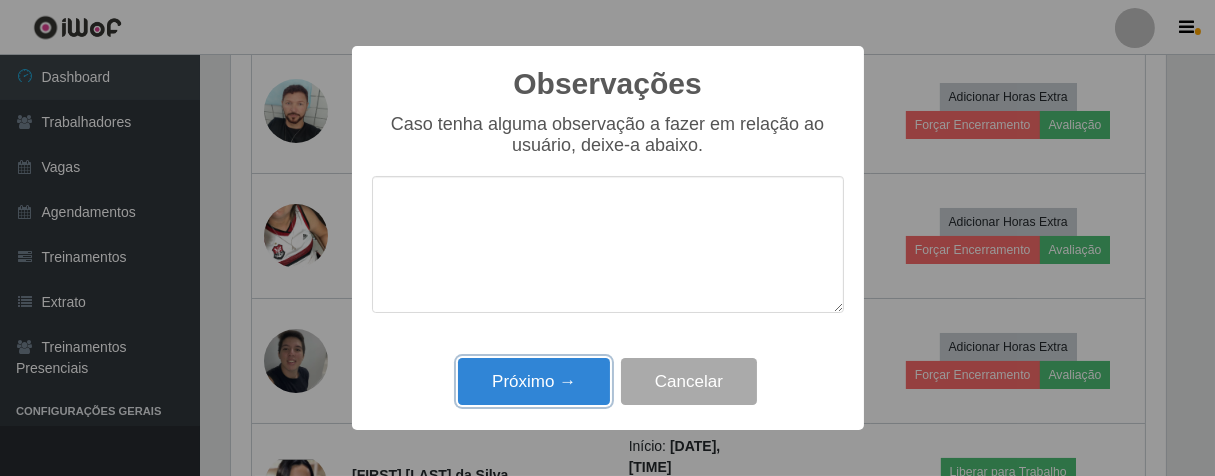 drag, startPoint x: 579, startPoint y: 379, endPoint x: 602, endPoint y: 357, distance: 31.827662 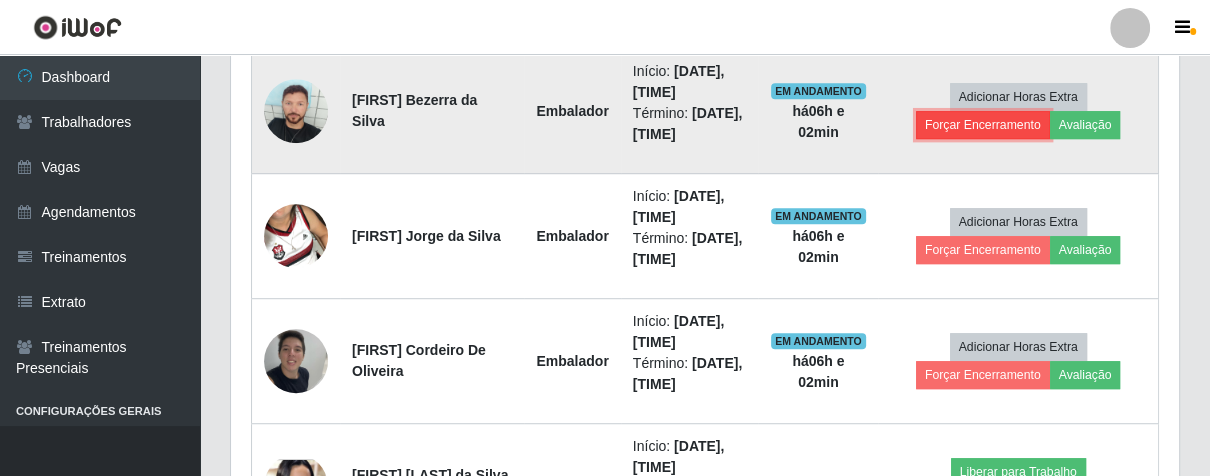 click on "Forçar Encerramento" at bounding box center (983, 125) 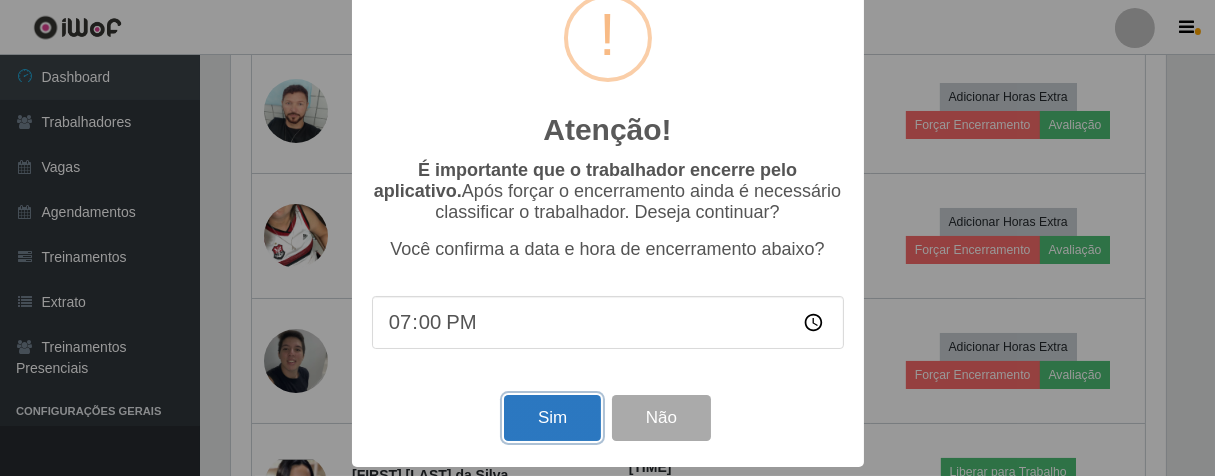 click on "Sim" at bounding box center [552, 418] 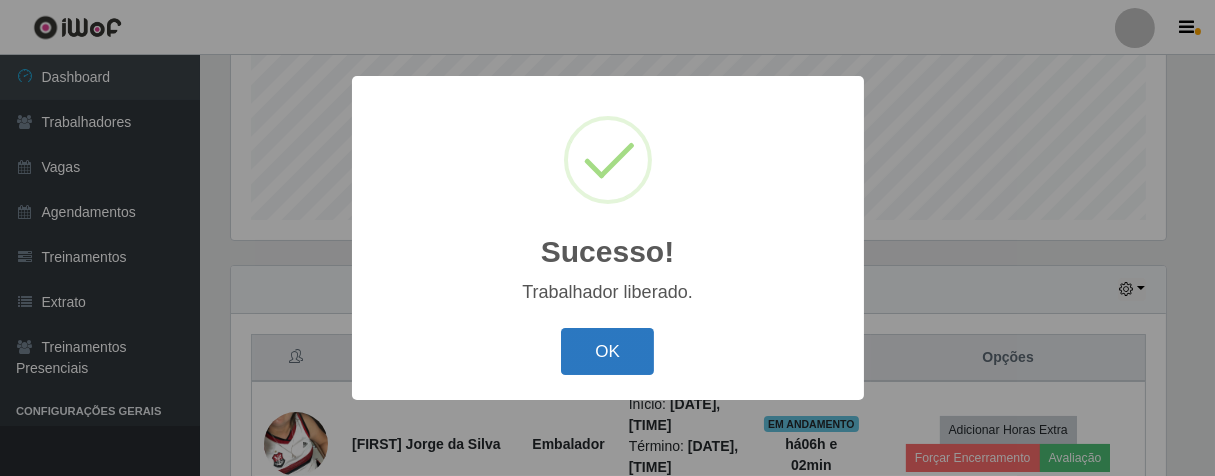 click on "OK" at bounding box center [607, 351] 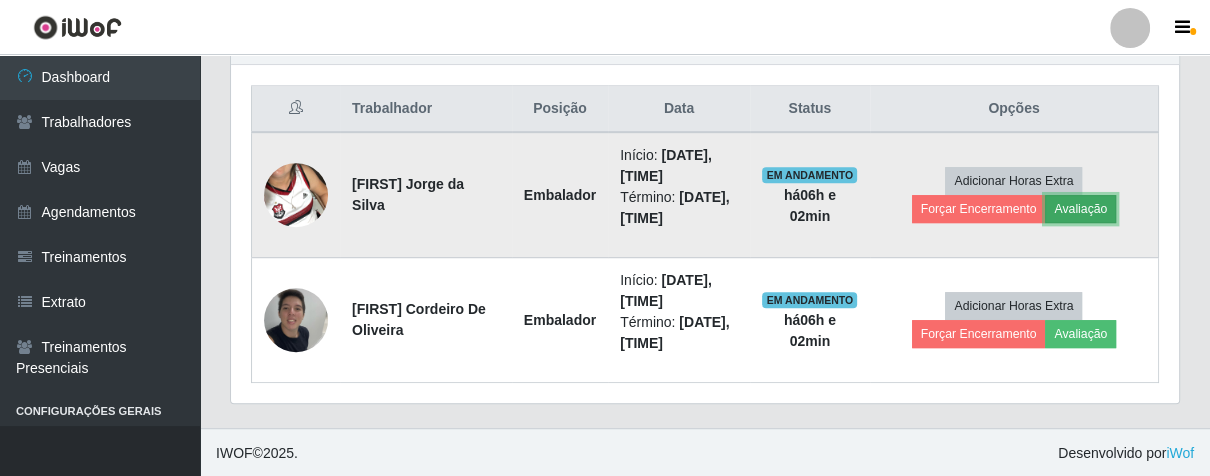 click on "Avaliação" at bounding box center (1080, 209) 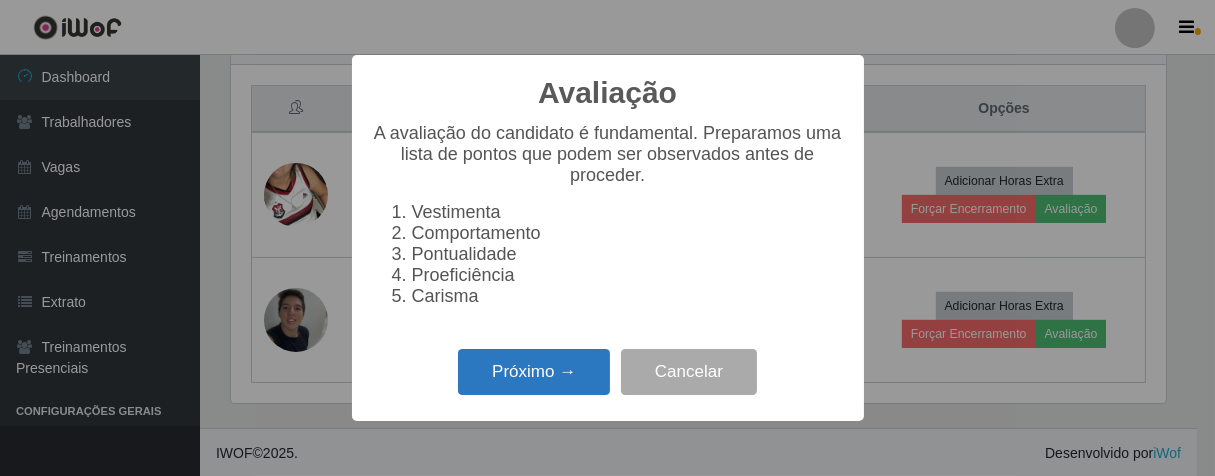 click on "Próximo →" at bounding box center (534, 372) 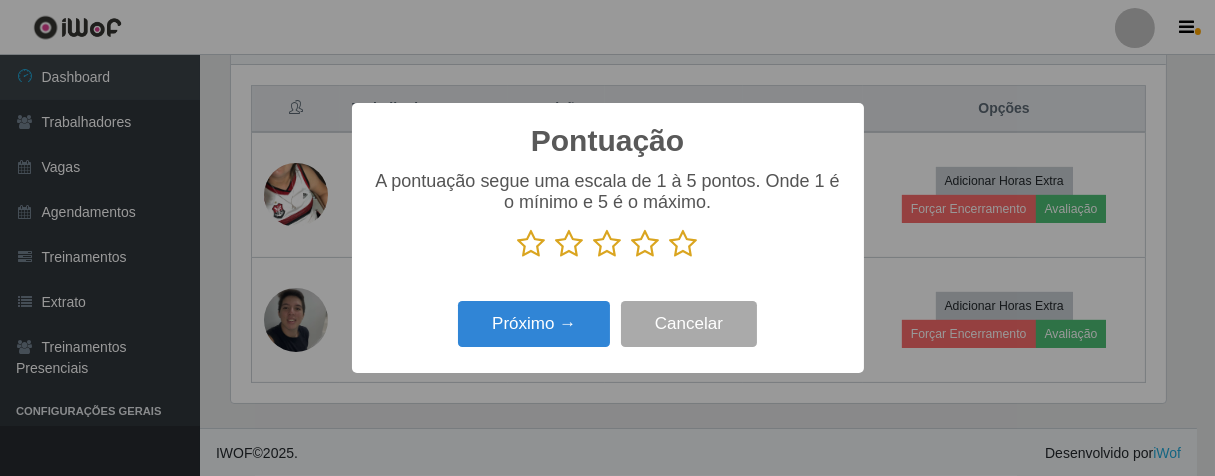 drag, startPoint x: 683, startPoint y: 246, endPoint x: 620, endPoint y: 275, distance: 69.354164 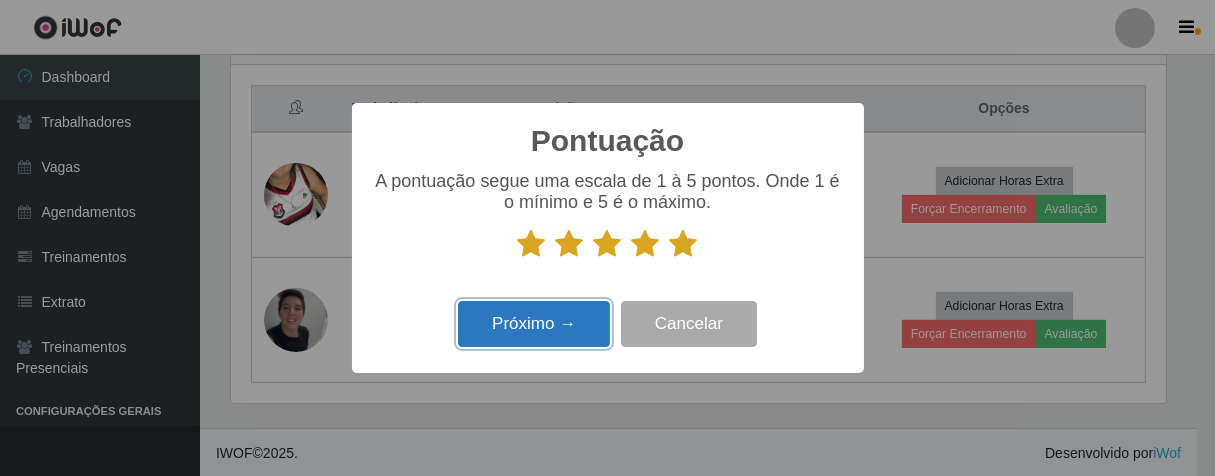 click on "Próximo →" at bounding box center (534, 324) 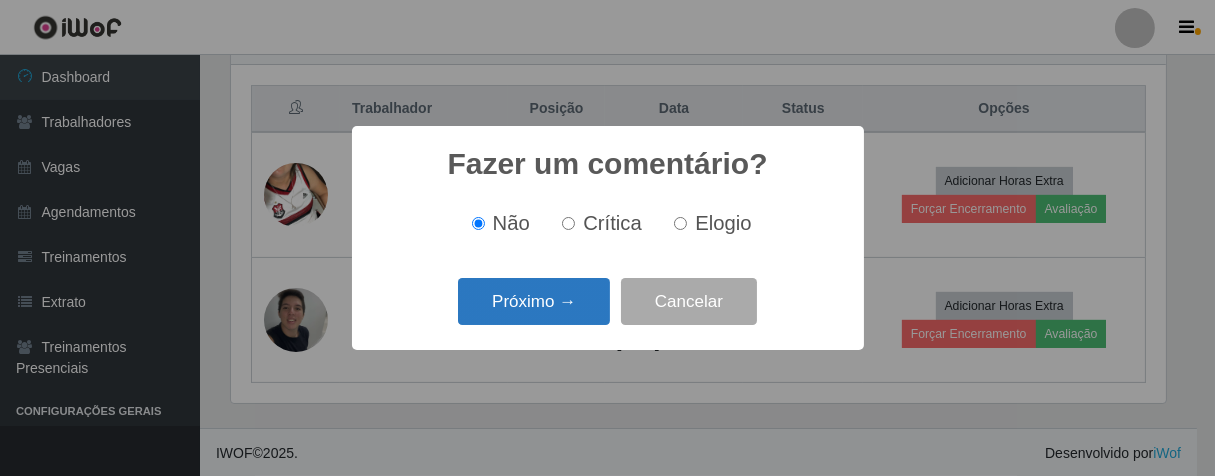 click on "Próximo →" at bounding box center [534, 301] 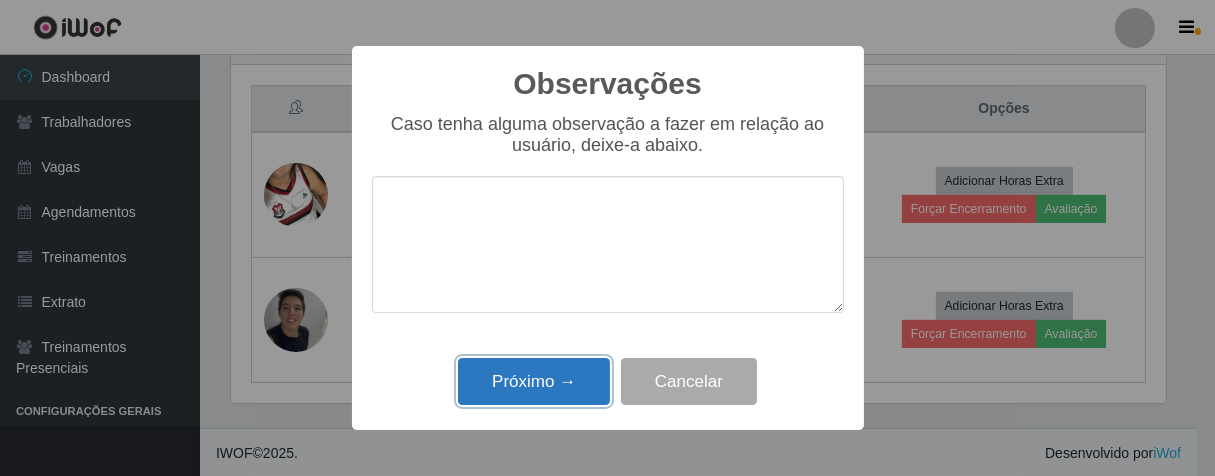 click on "Próximo →" at bounding box center [534, 381] 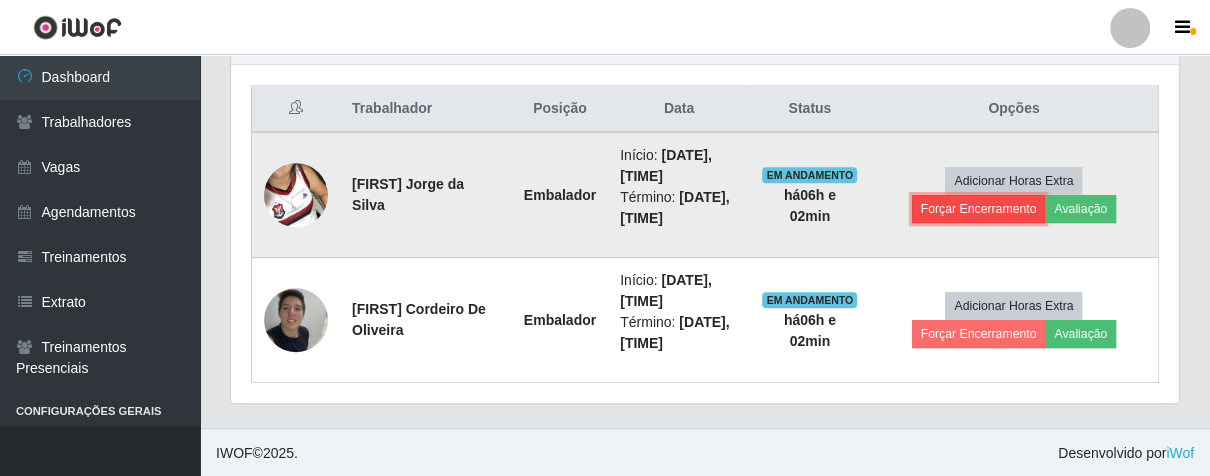click on "Forçar Encerramento" at bounding box center (979, 209) 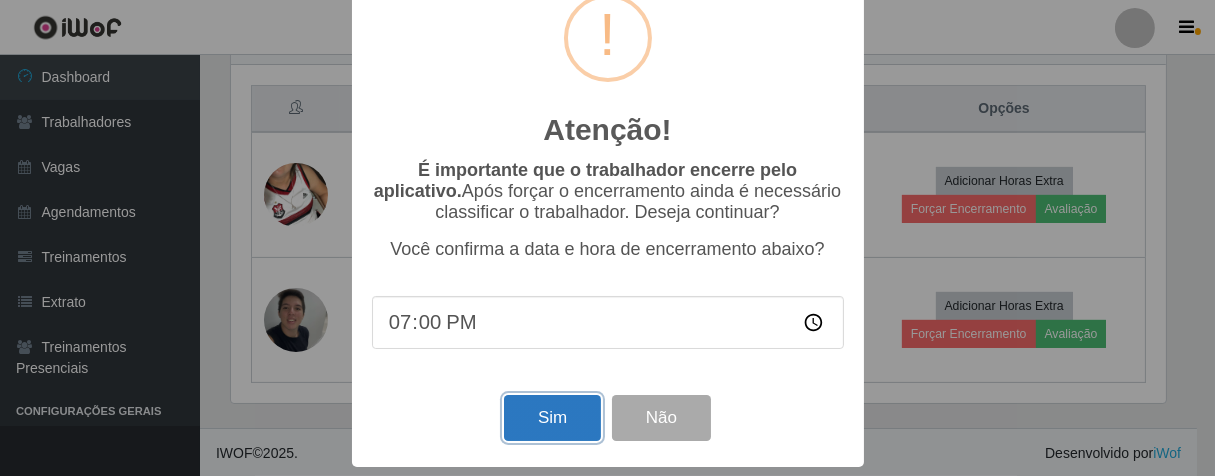 click on "Sim" at bounding box center [552, 418] 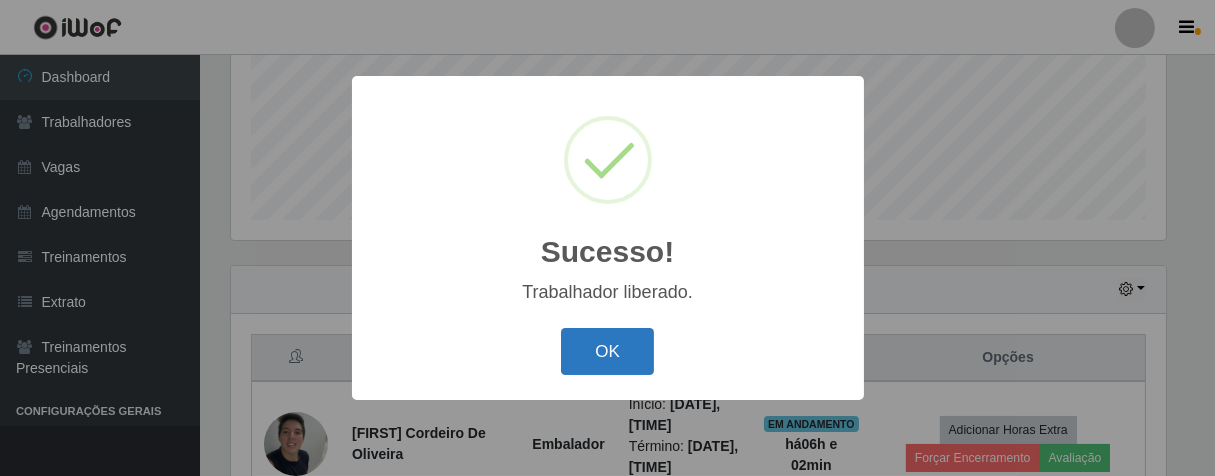 click on "OK" at bounding box center (607, 351) 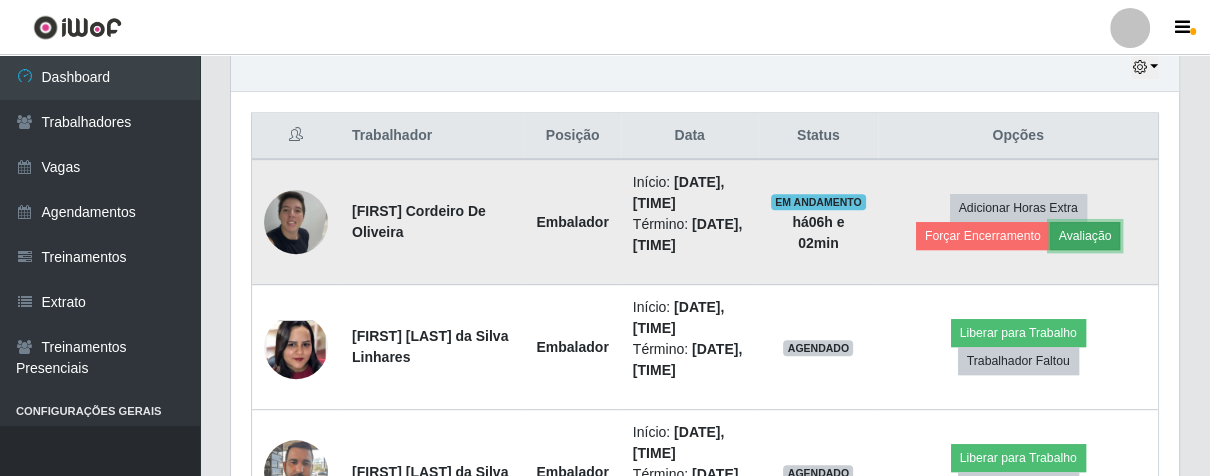 click on "Avaliação" at bounding box center [1085, 236] 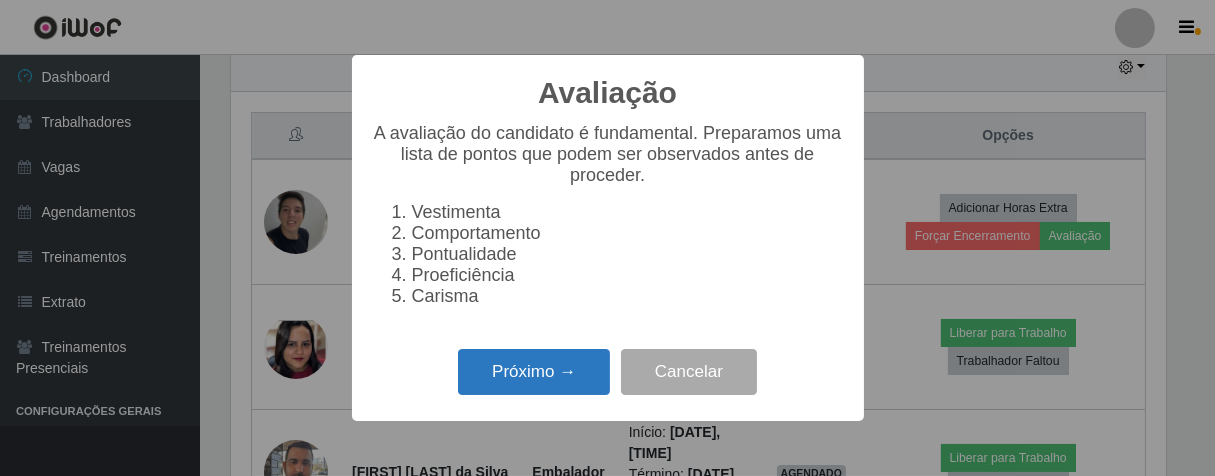 click on "Próximo →" at bounding box center [534, 372] 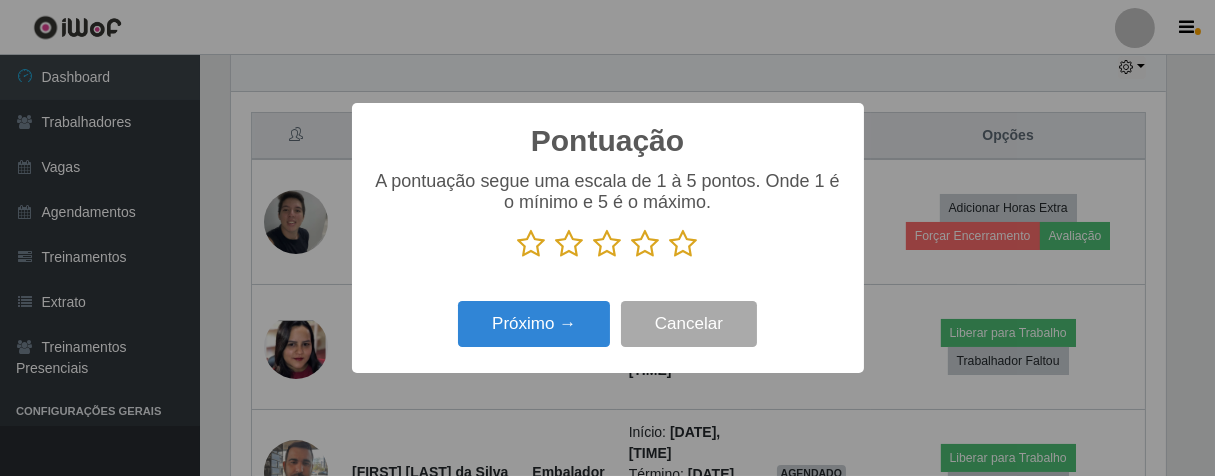 click at bounding box center [684, 244] 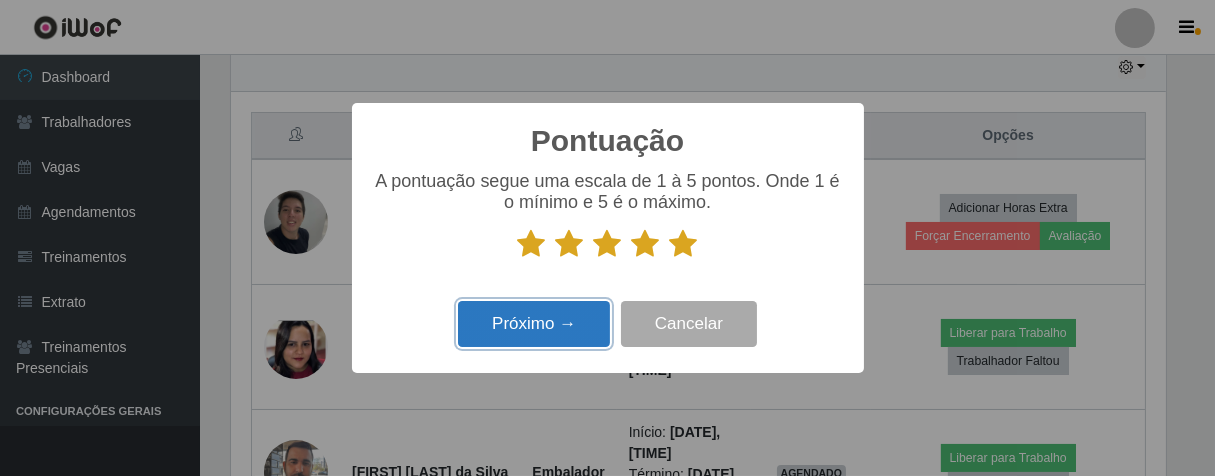 click on "Próximo →" at bounding box center (534, 324) 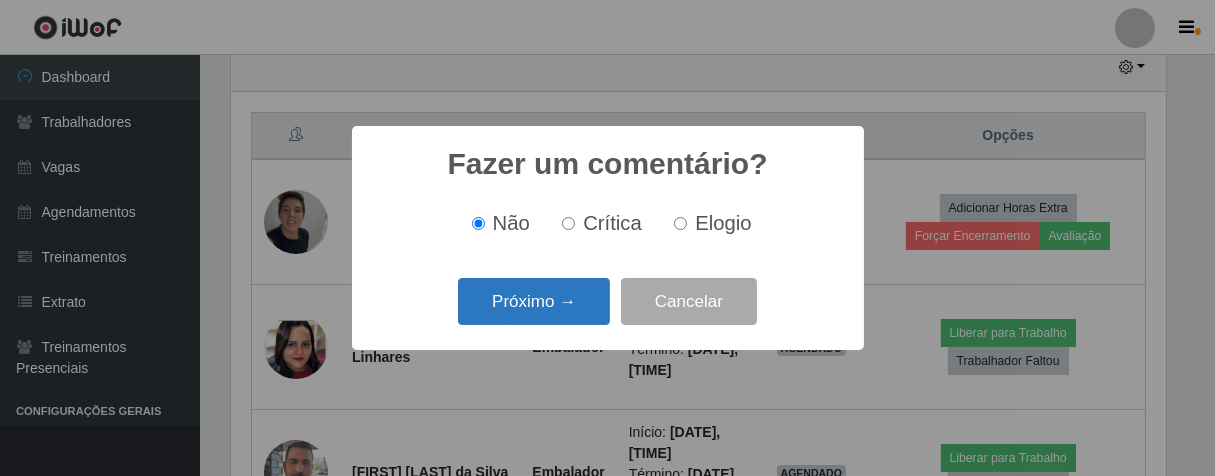 click on "Próximo →" at bounding box center (534, 301) 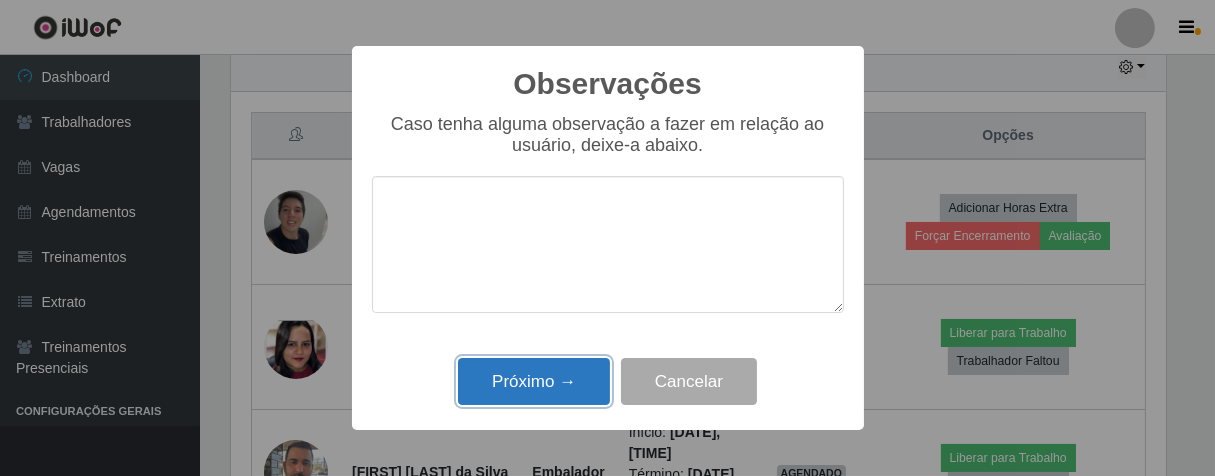 click on "Próximo →" at bounding box center [534, 381] 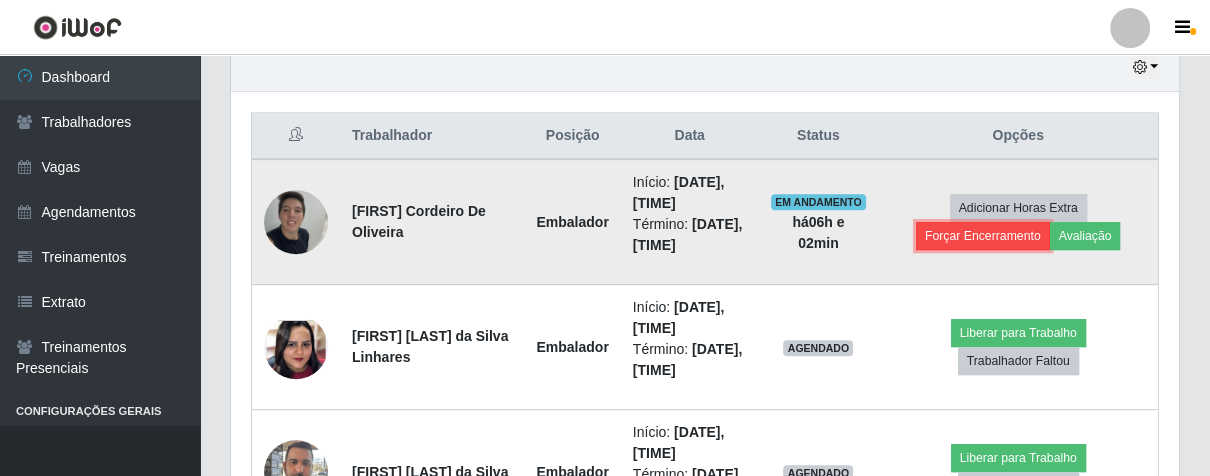 click on "Forçar Encerramento" at bounding box center [983, 236] 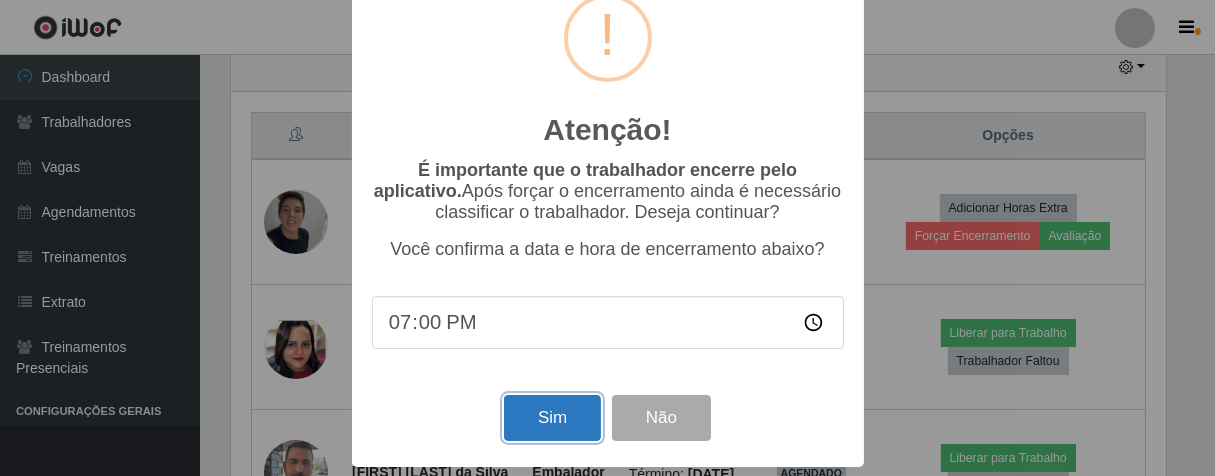 click on "Sim" at bounding box center (552, 418) 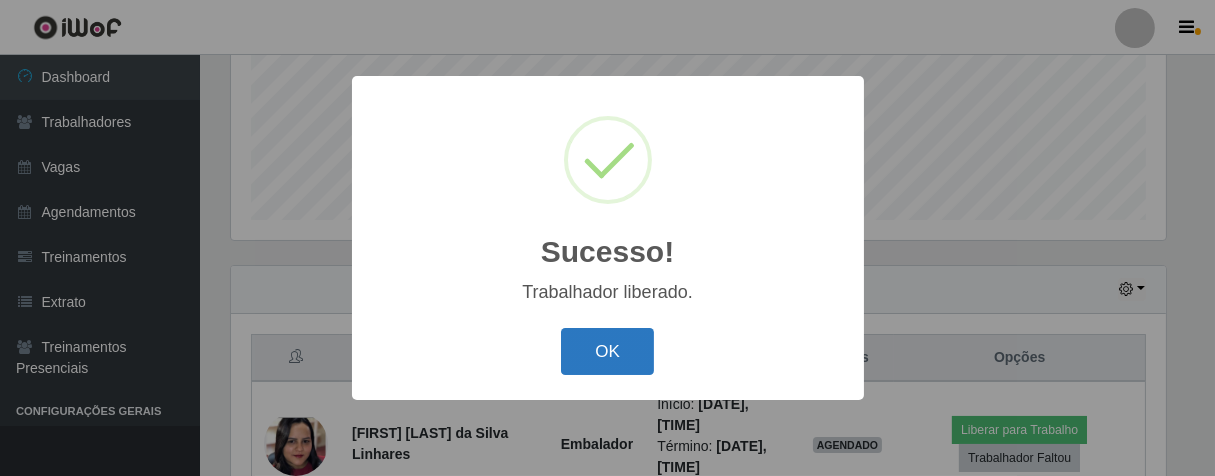 click on "OK" at bounding box center [607, 351] 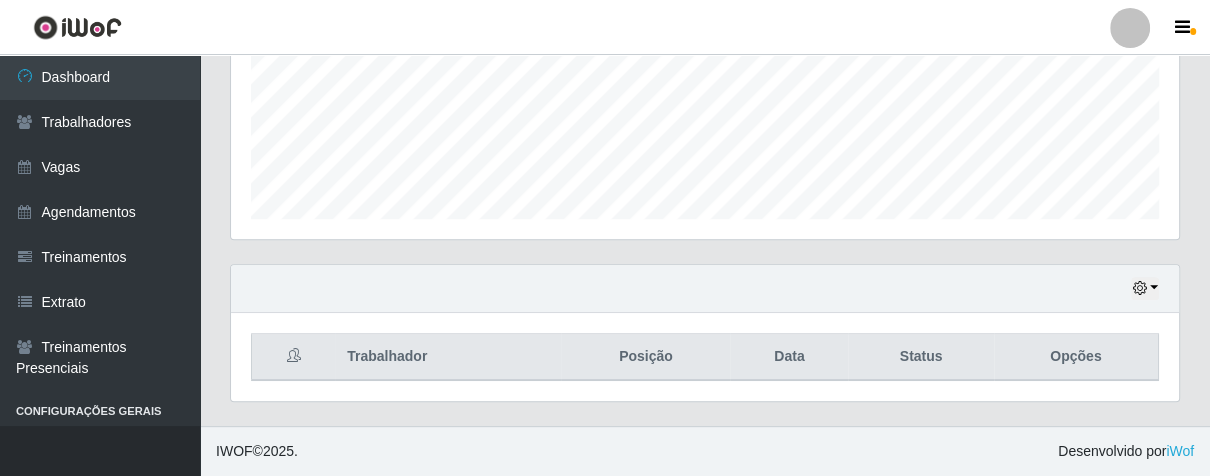 scroll, scrollTop: 495, scrollLeft: 0, axis: vertical 